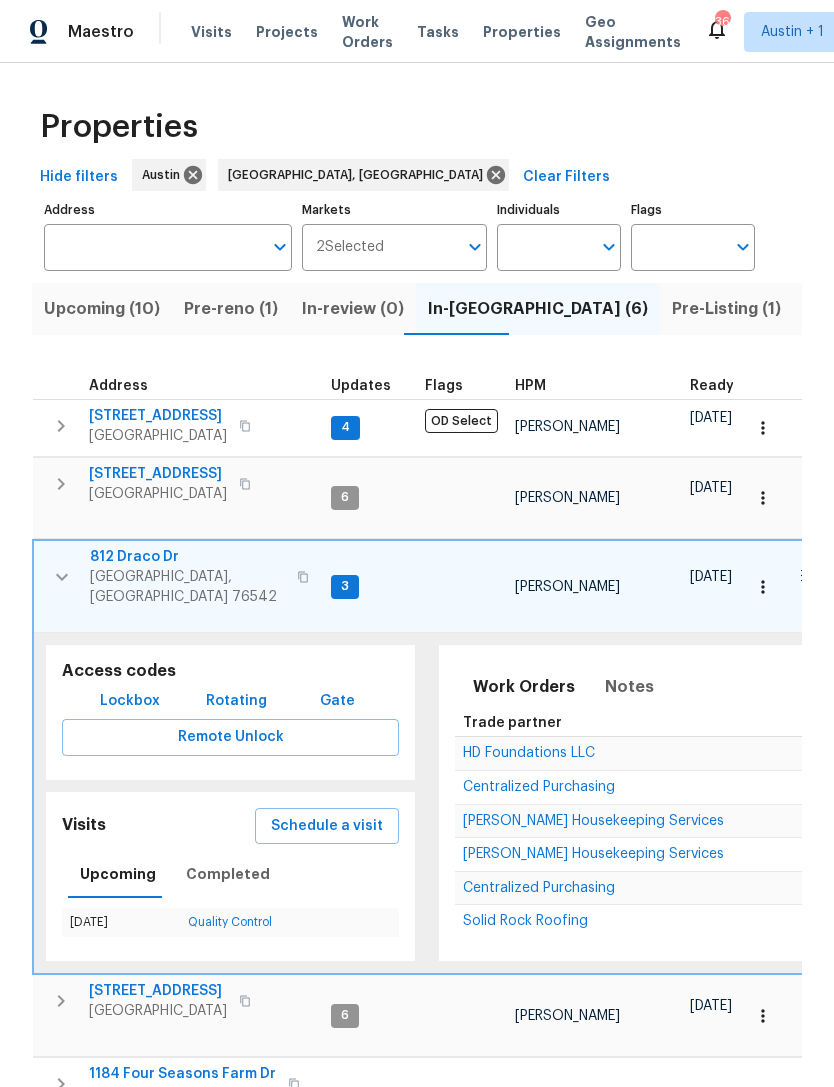 scroll, scrollTop: 0, scrollLeft: 0, axis: both 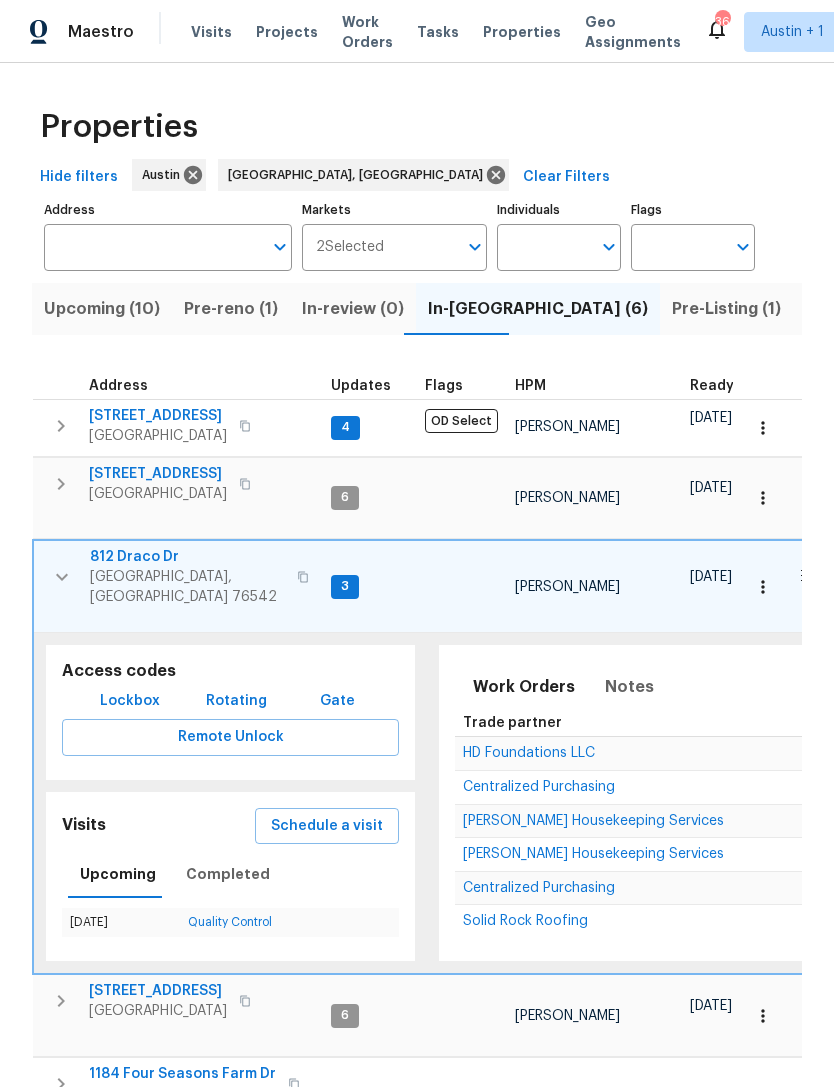 click on "[STREET_ADDRESS]" at bounding box center (158, 474) 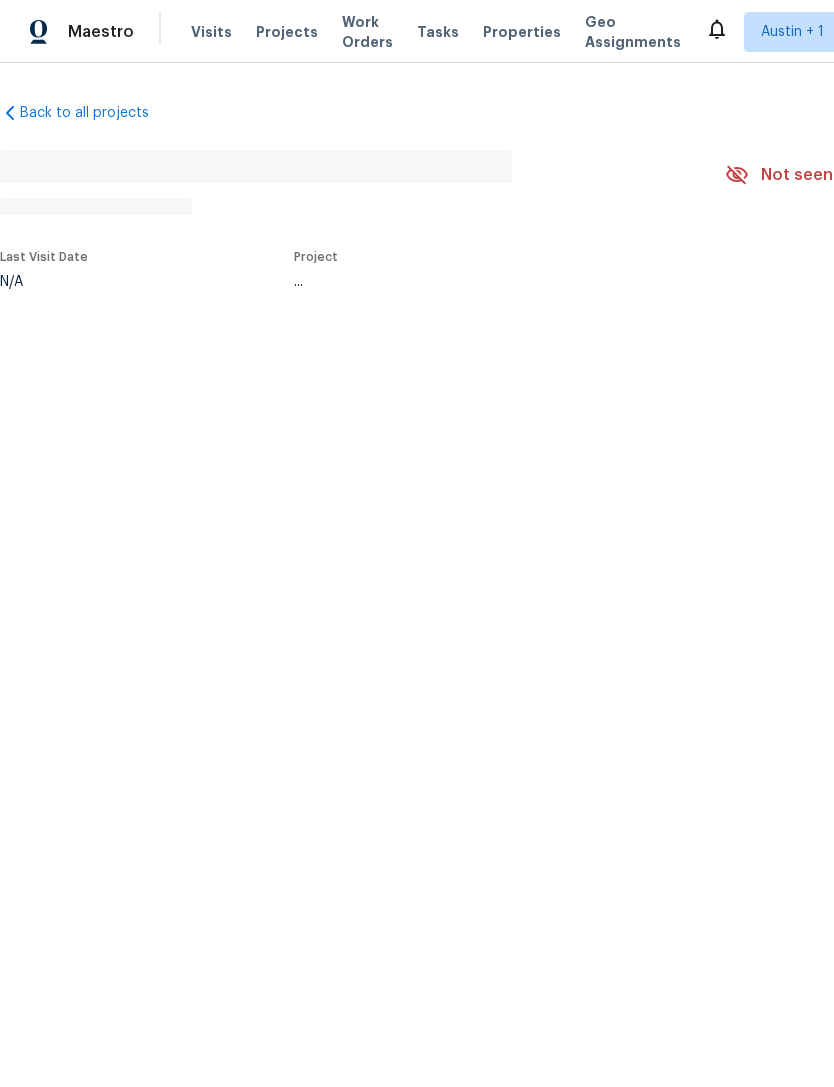 scroll, scrollTop: 0, scrollLeft: 0, axis: both 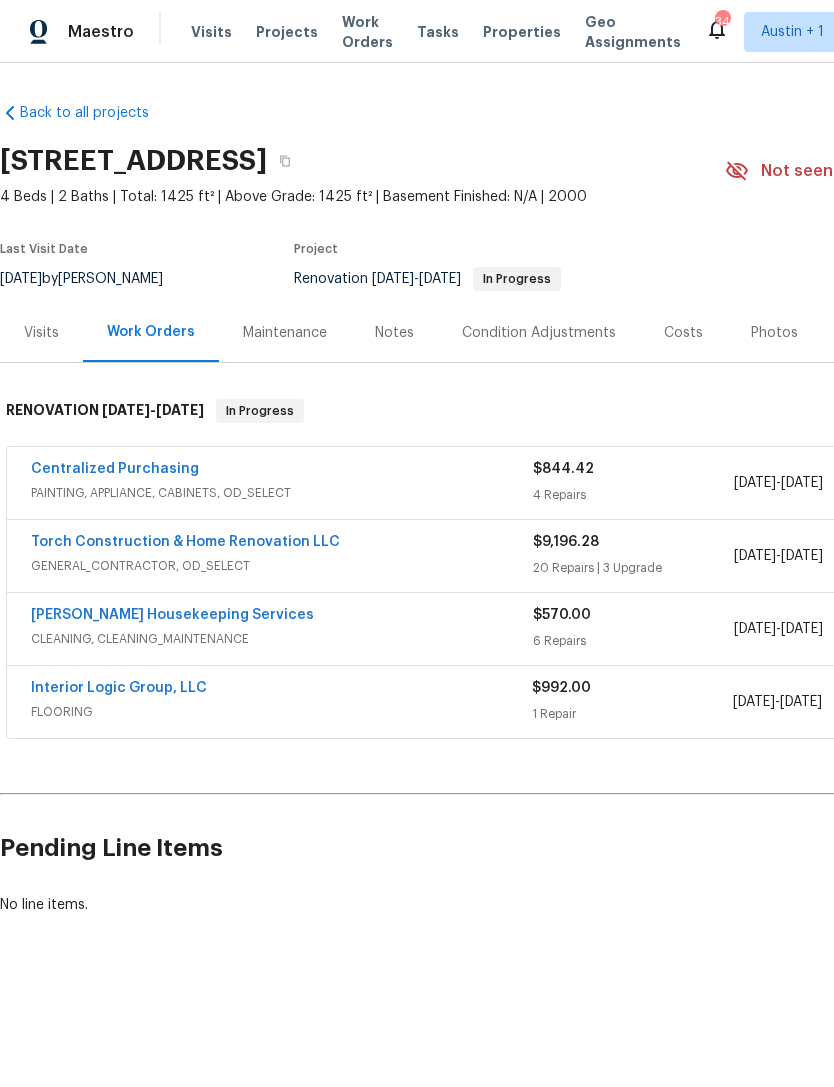 click on "Torch Construction & Home Renovation LLC" at bounding box center [185, 542] 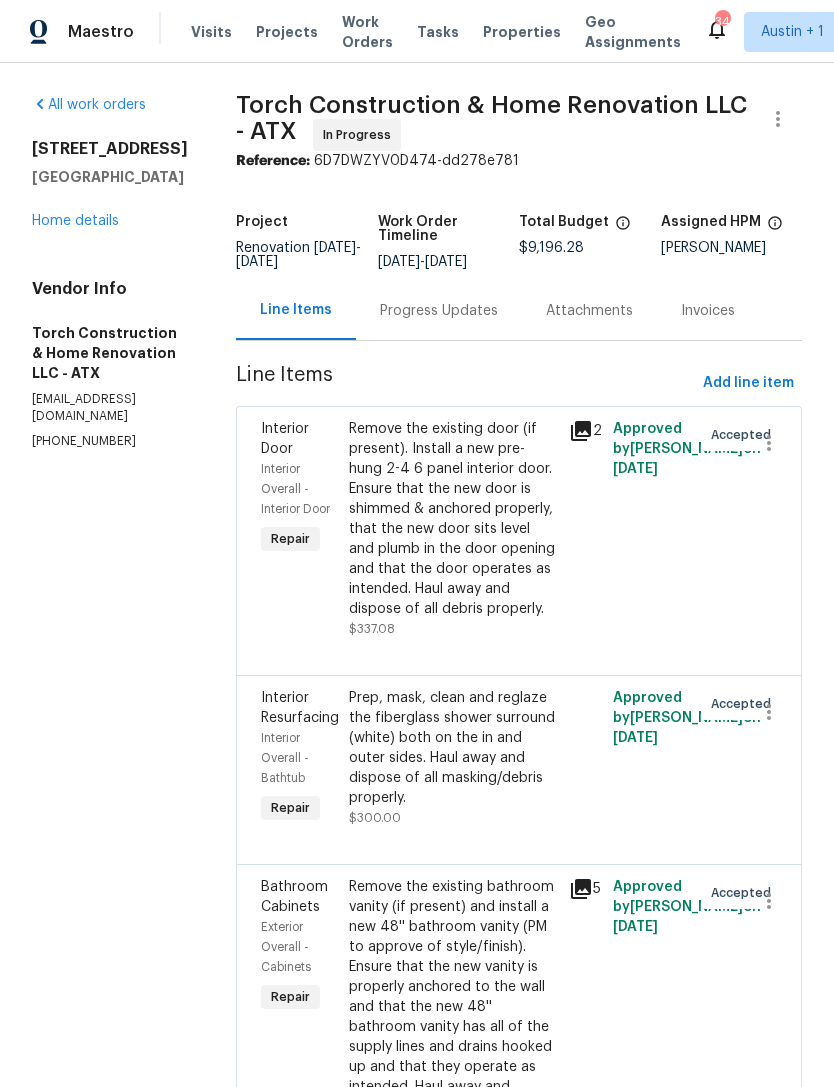 scroll, scrollTop: 0, scrollLeft: 0, axis: both 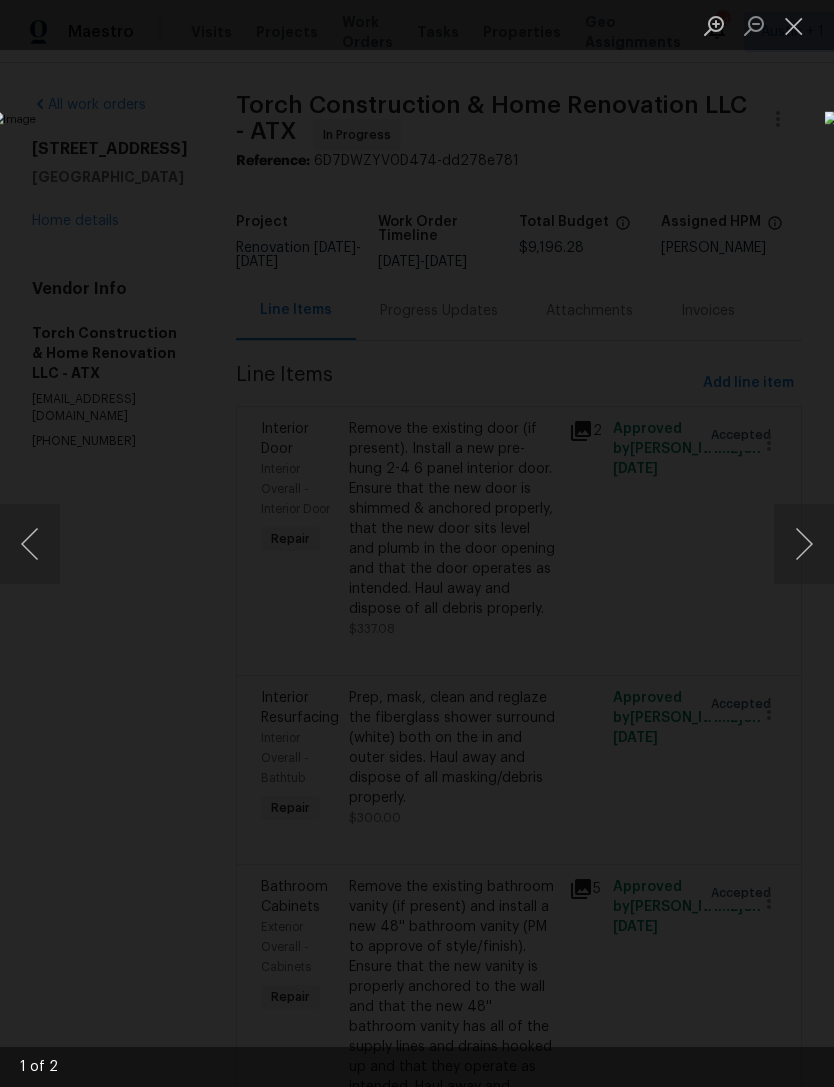 click at bounding box center [804, 544] 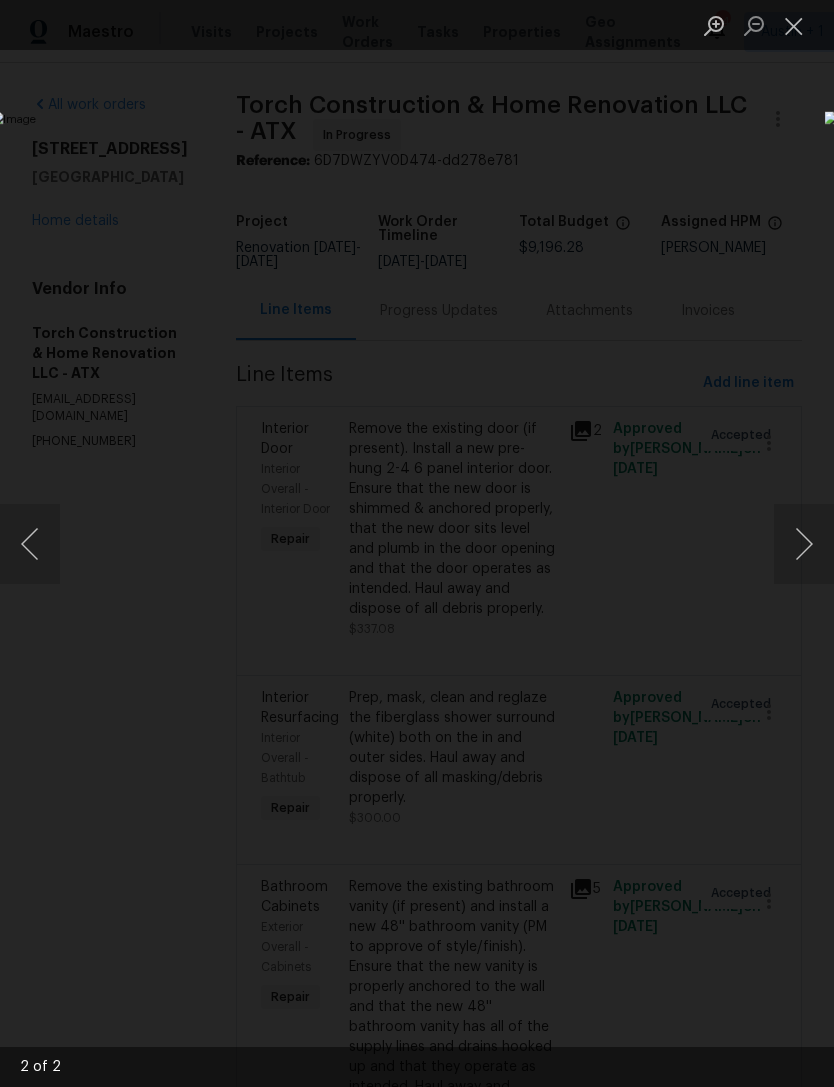 click at bounding box center [417, 543] 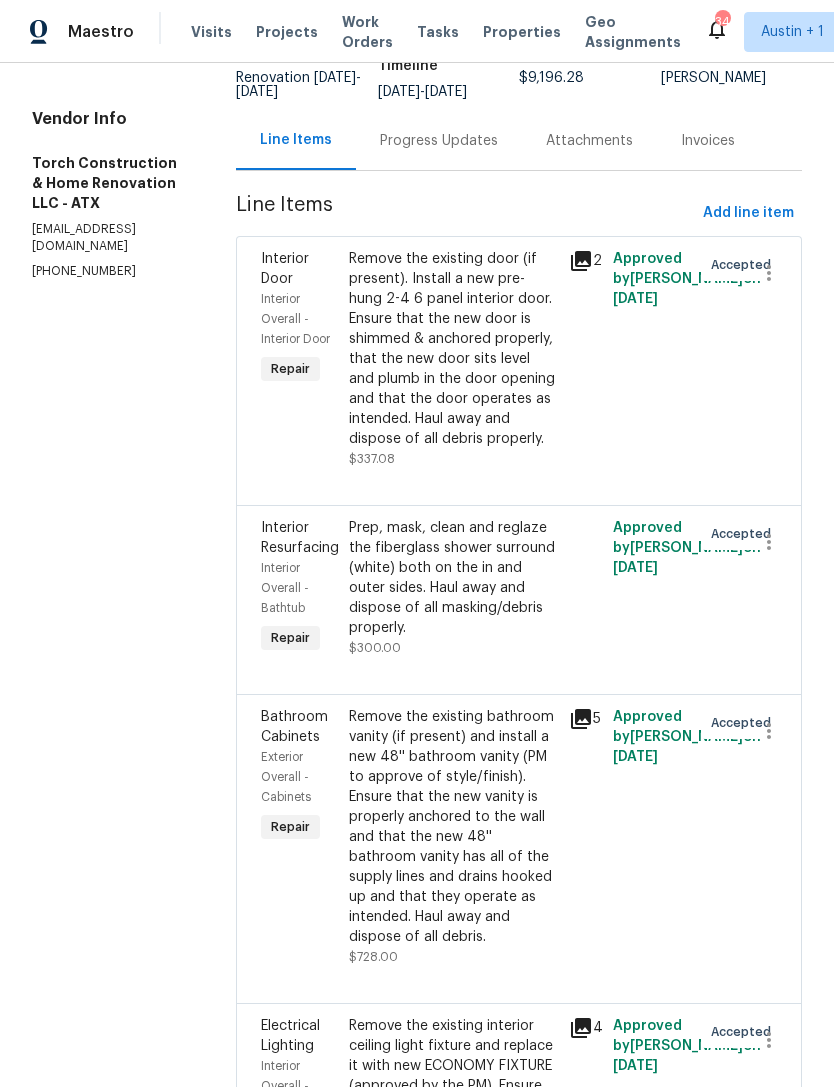 scroll, scrollTop: 172, scrollLeft: 0, axis: vertical 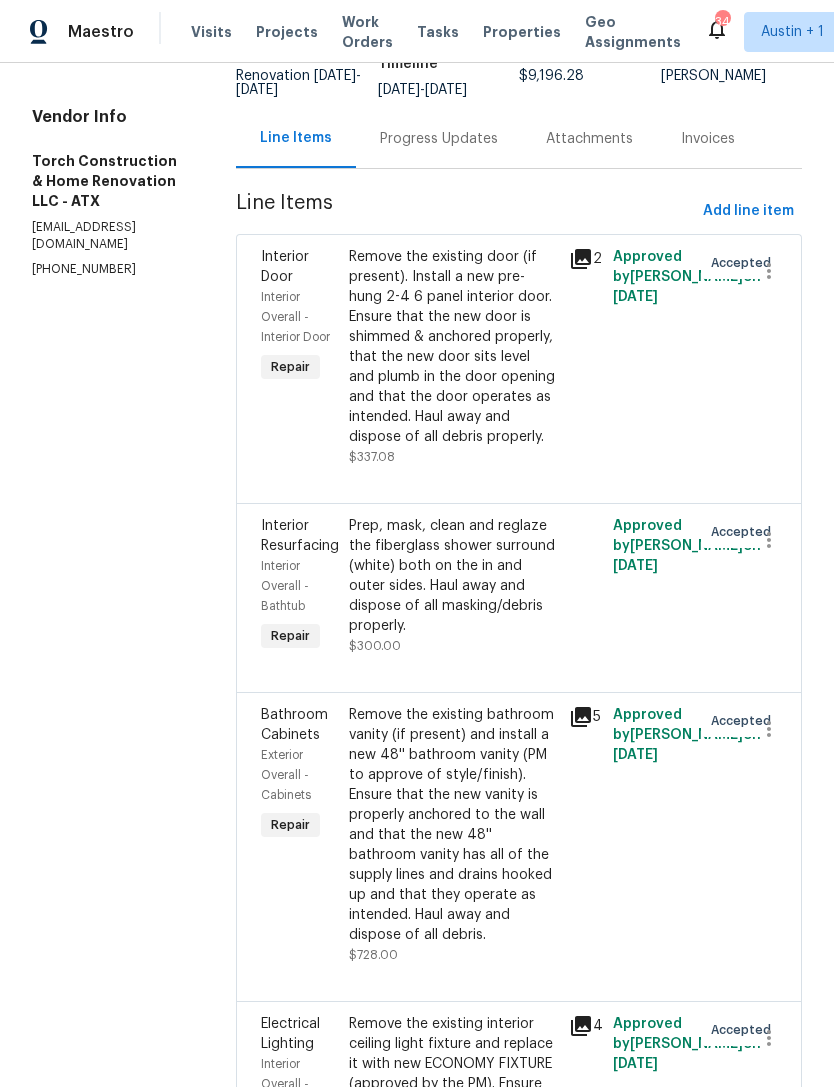 click on "Prep, mask, clean and reglaze the fiberglass shower surround (white) both on the in and outer sides. Haul away and dispose of all masking/debris properly." at bounding box center (453, 576) 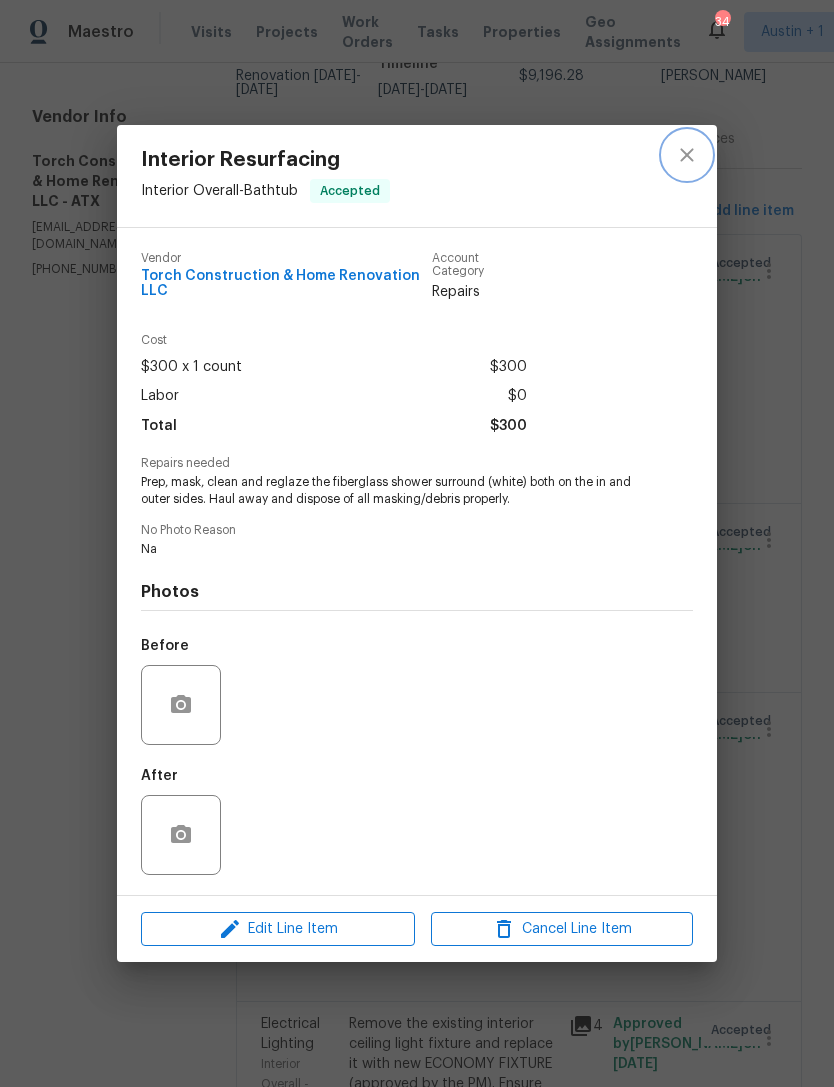 click 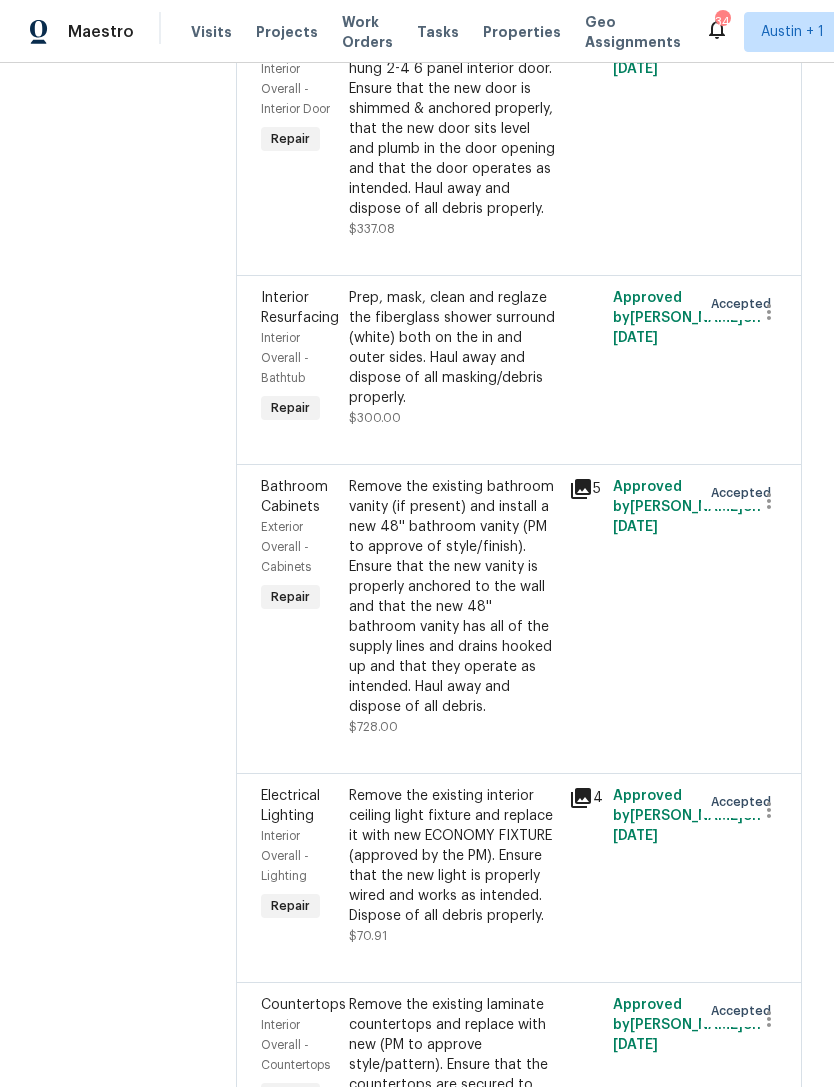 scroll, scrollTop: 415, scrollLeft: 0, axis: vertical 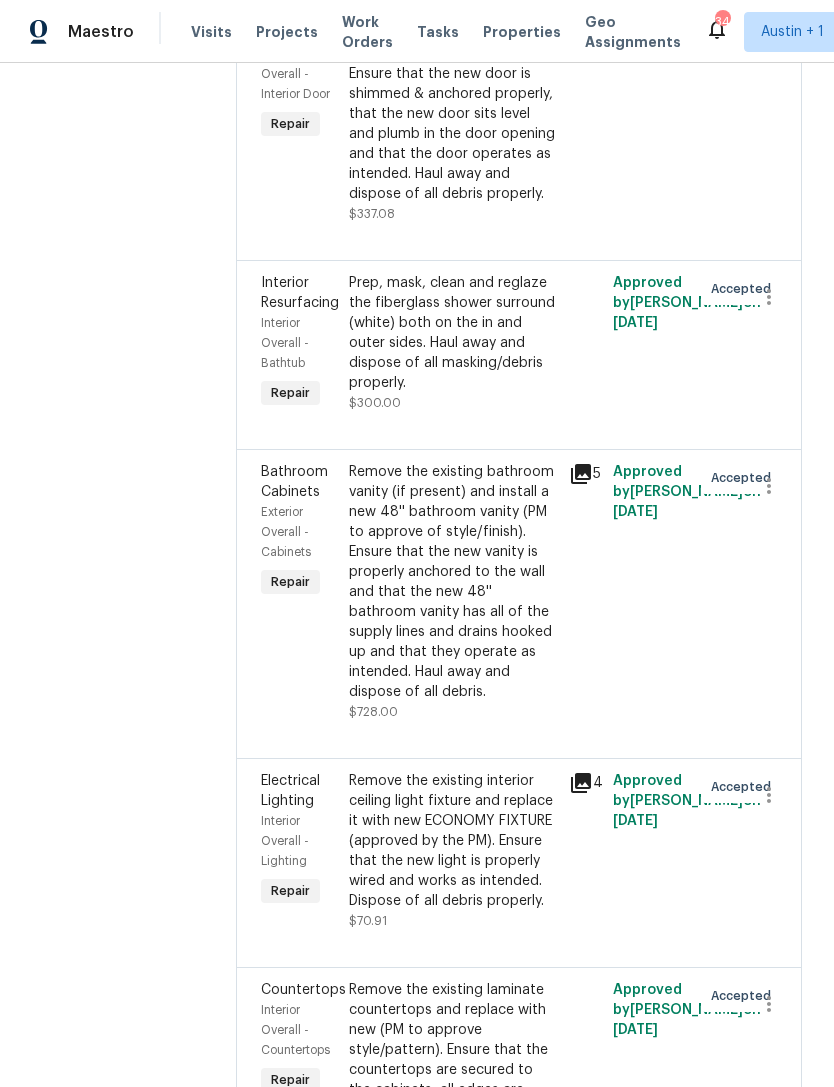 click 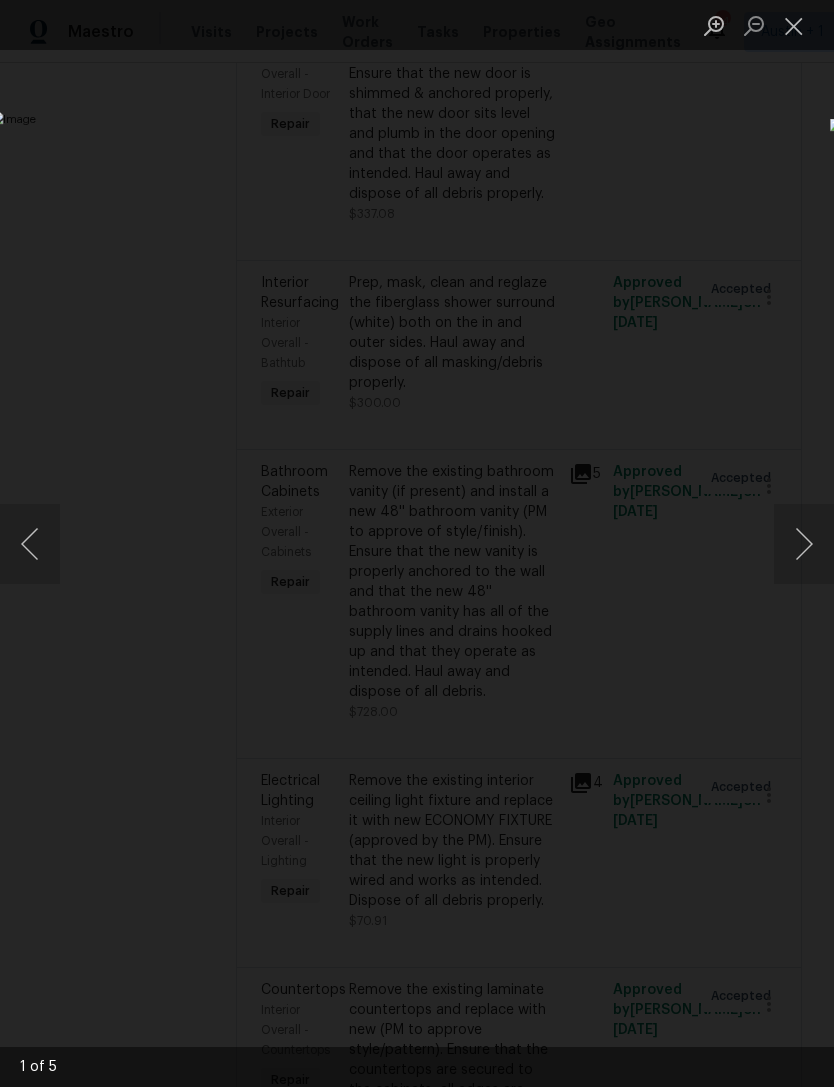 click at bounding box center [794, 25] 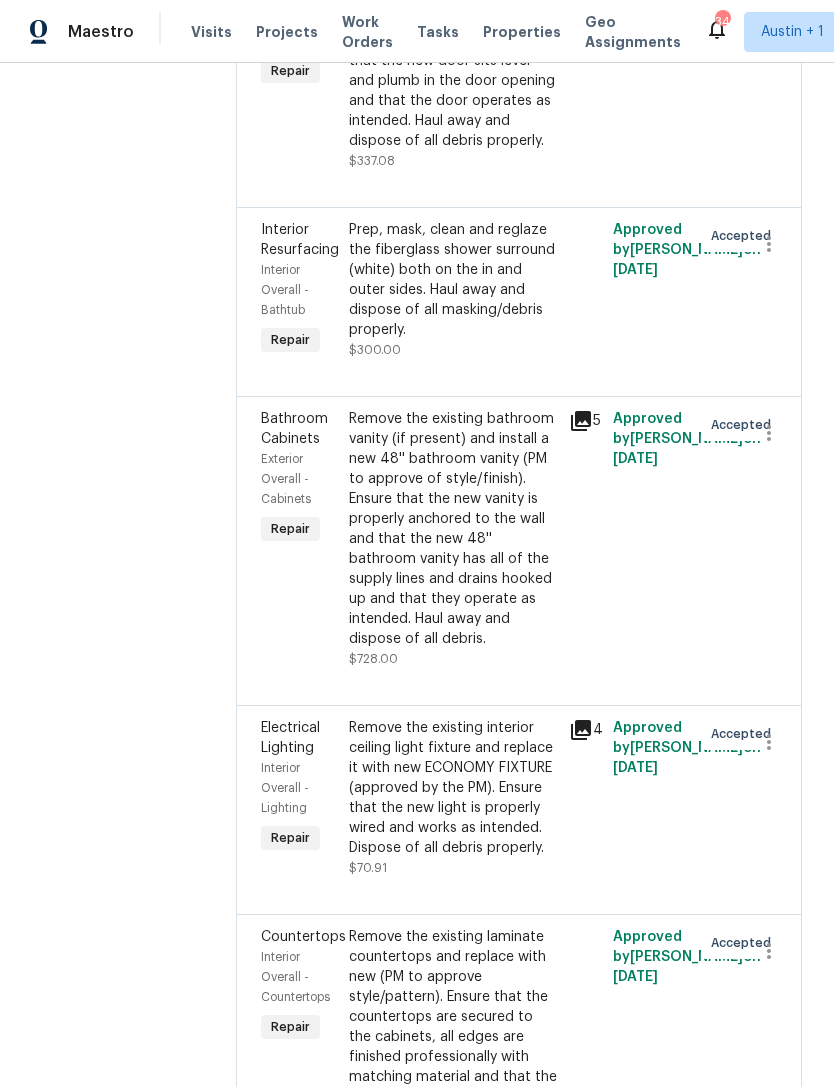 scroll, scrollTop: 475, scrollLeft: 0, axis: vertical 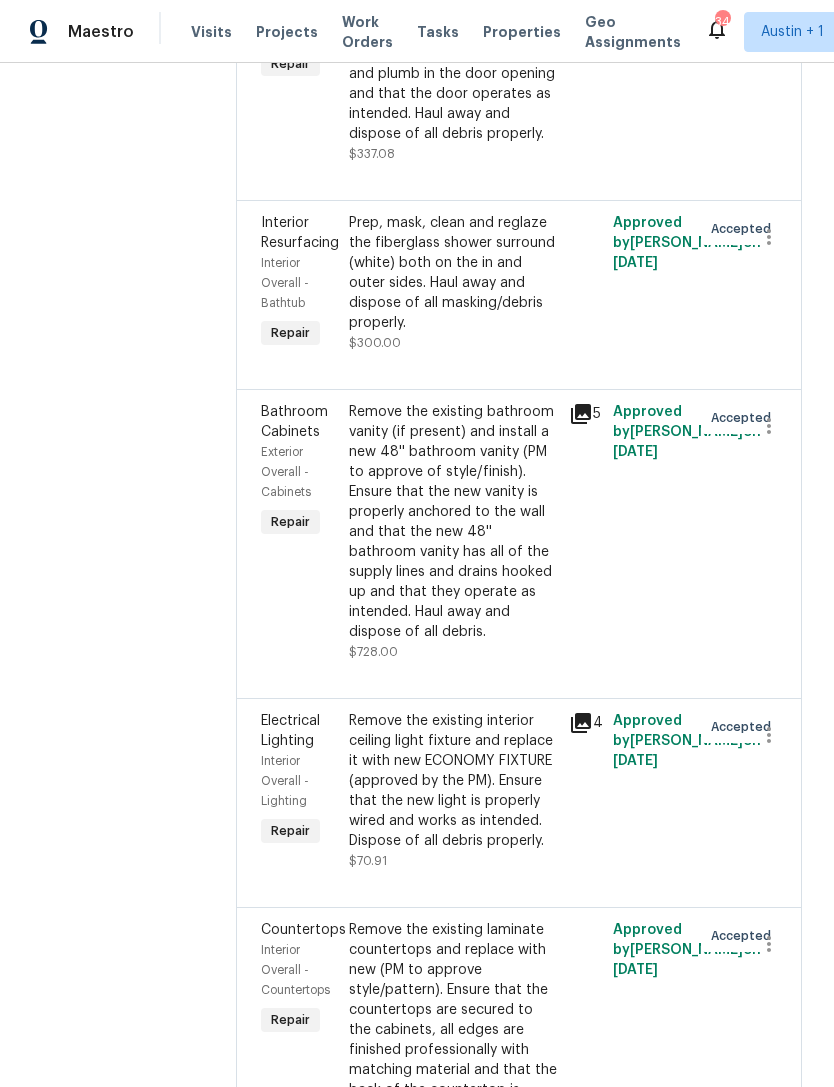 click 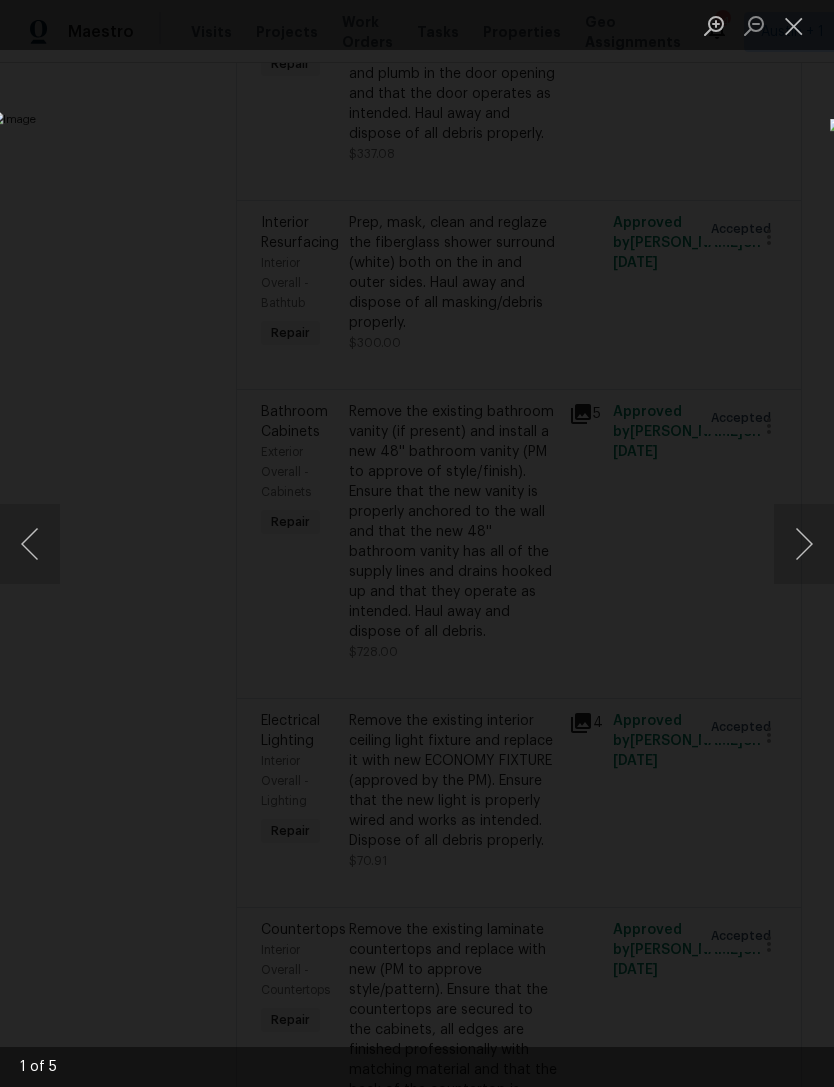 click at bounding box center (804, 544) 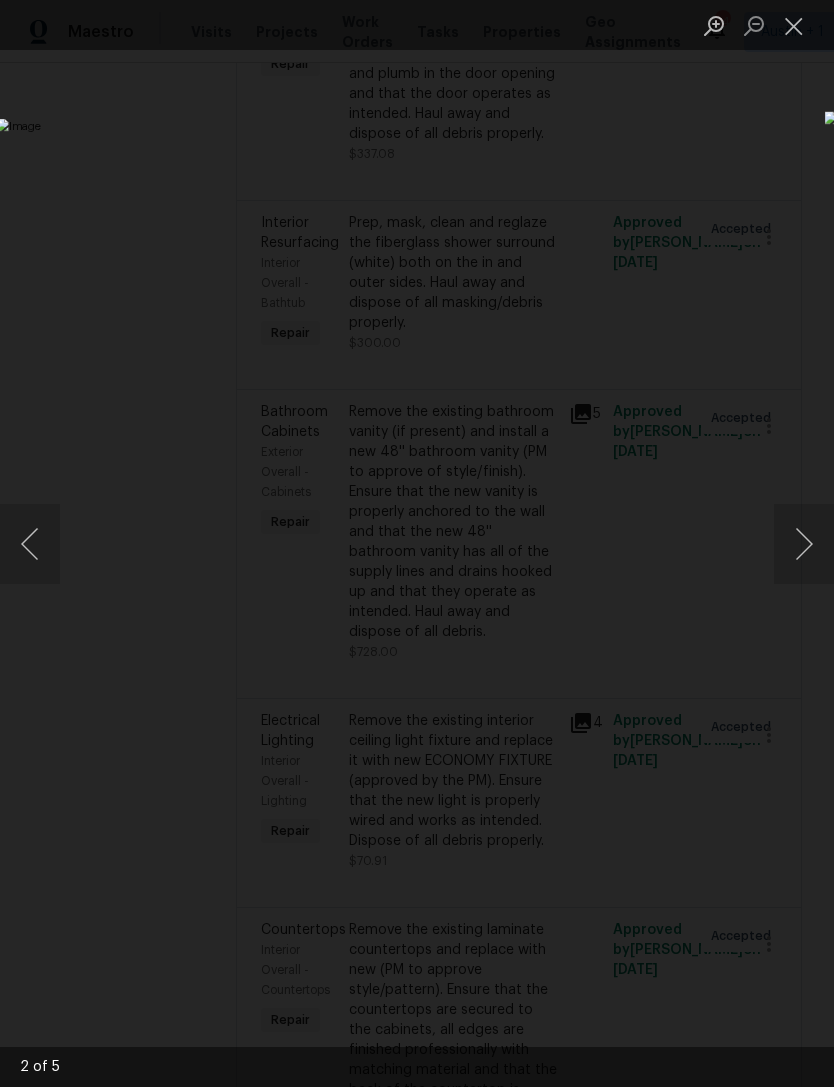 click at bounding box center (804, 544) 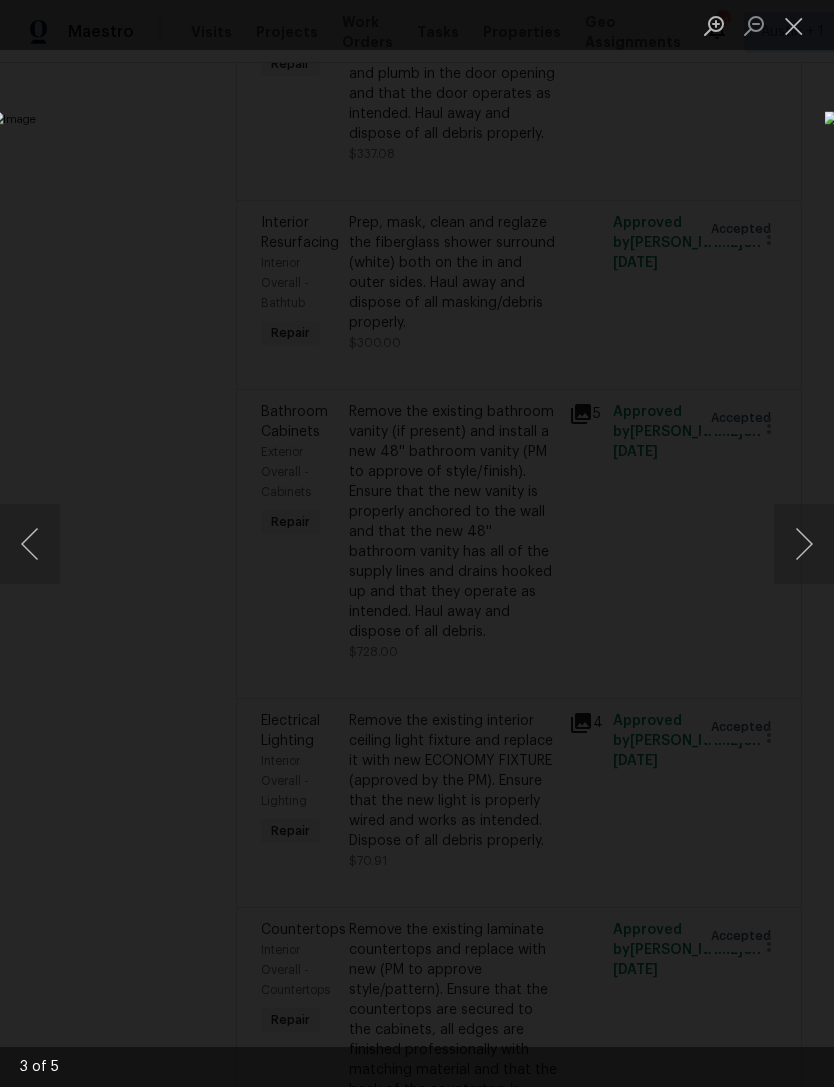 click at bounding box center [804, 544] 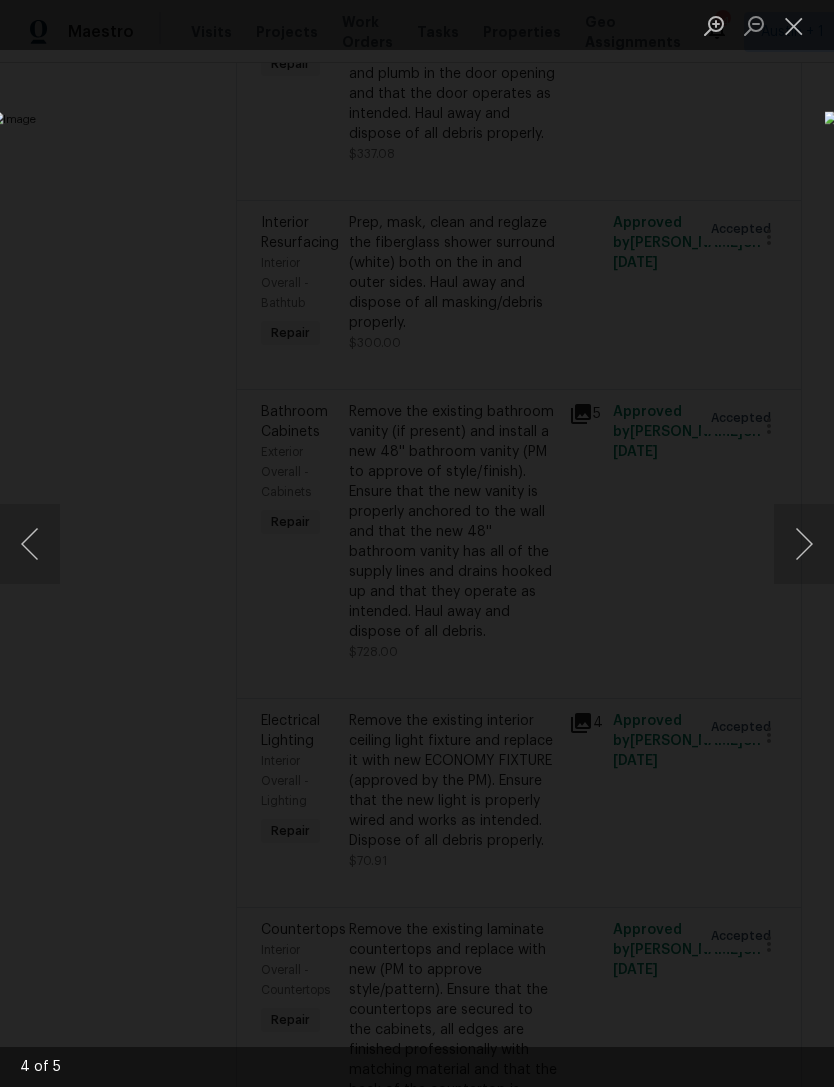 click at bounding box center (804, 544) 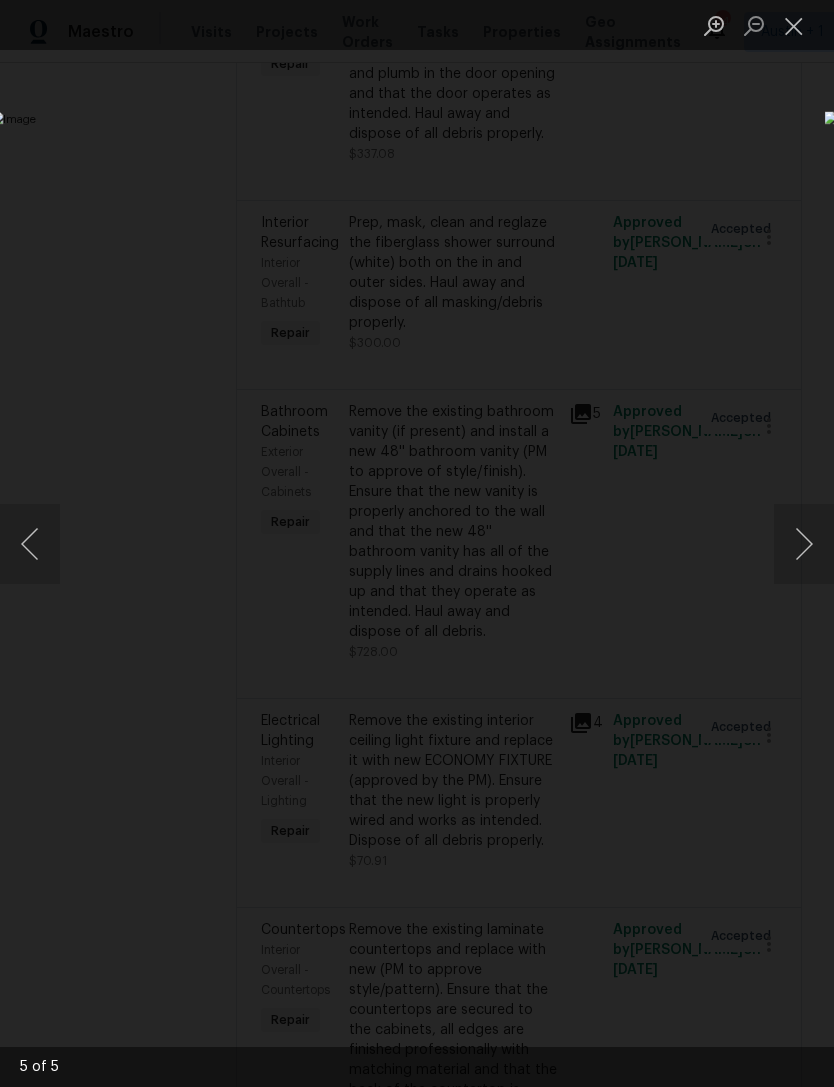 click at bounding box center [417, 543] 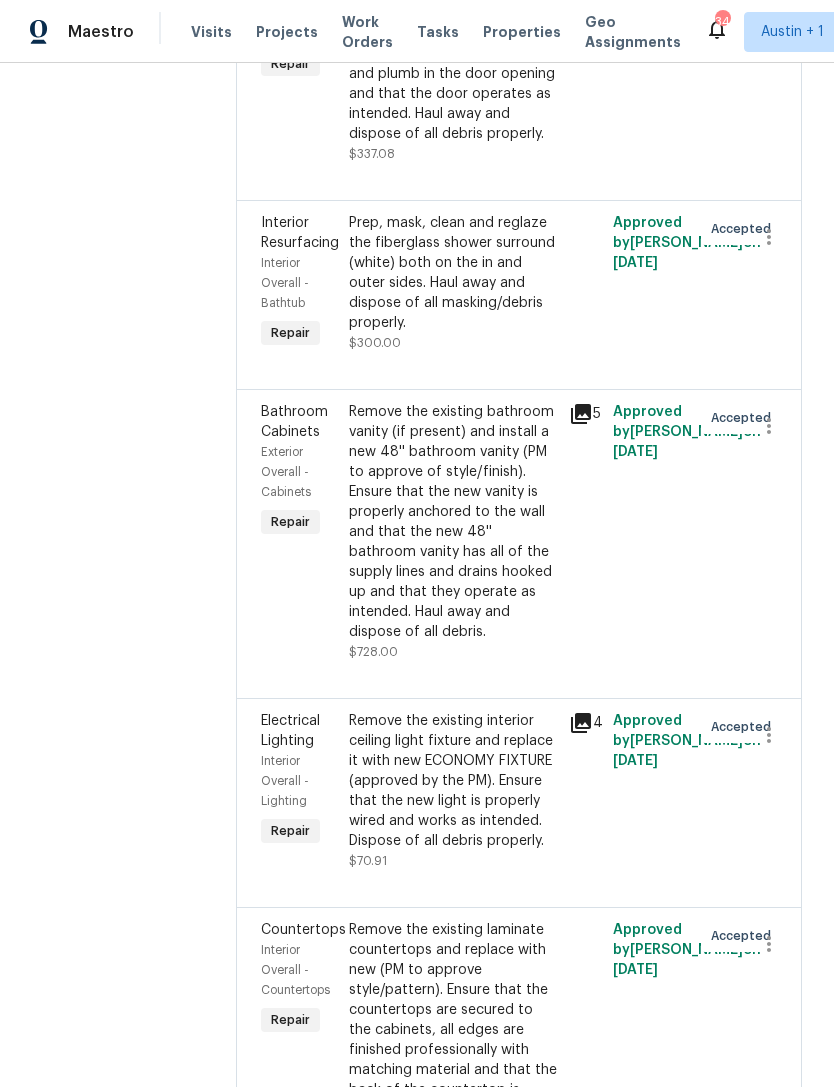 click on "Interior Door Interior Overall - Interior Door Repair Remove the existing door (if present). Install a new pre-hung 2-4 6 panel interior door. Ensure that the new door is shimmed & anchored properly, that the new door sits level and plumb in the door opening and that the door operates as intended. Haul away and dispose of all debris properly. $337.08   2 Approved by  [PERSON_NAME]  on   [DATE] Accepted" at bounding box center (519, 65) 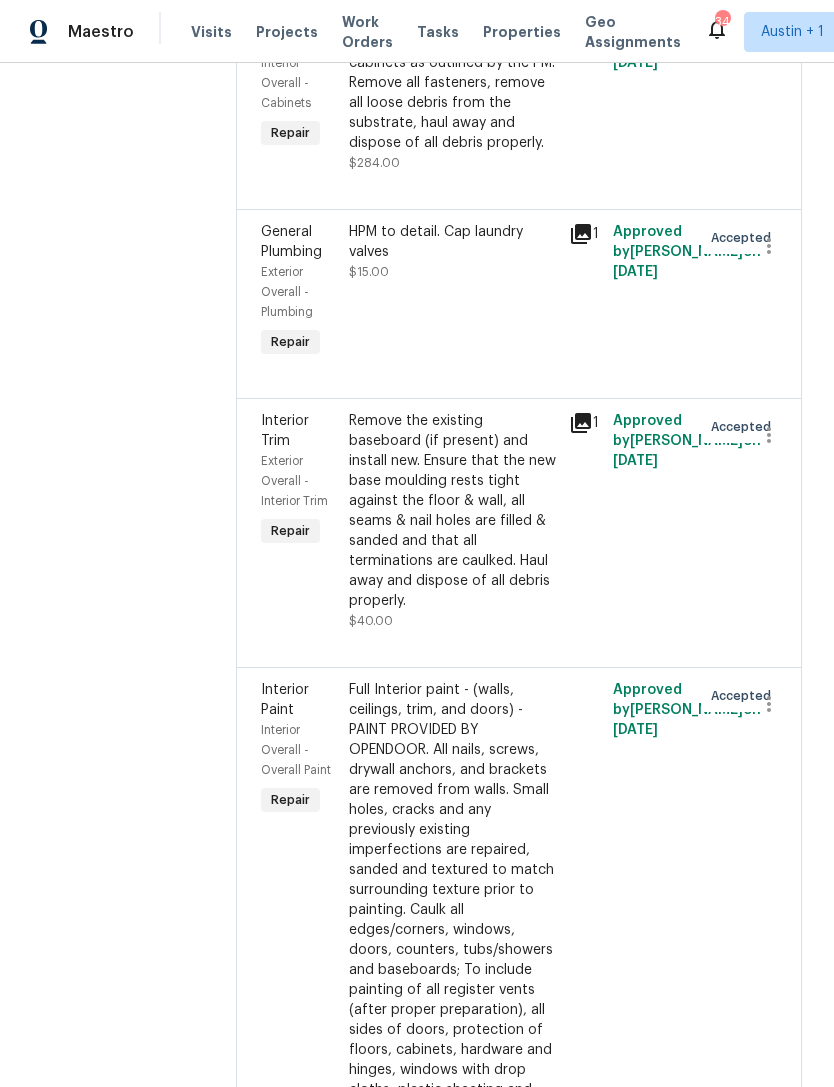 scroll, scrollTop: 1732, scrollLeft: 0, axis: vertical 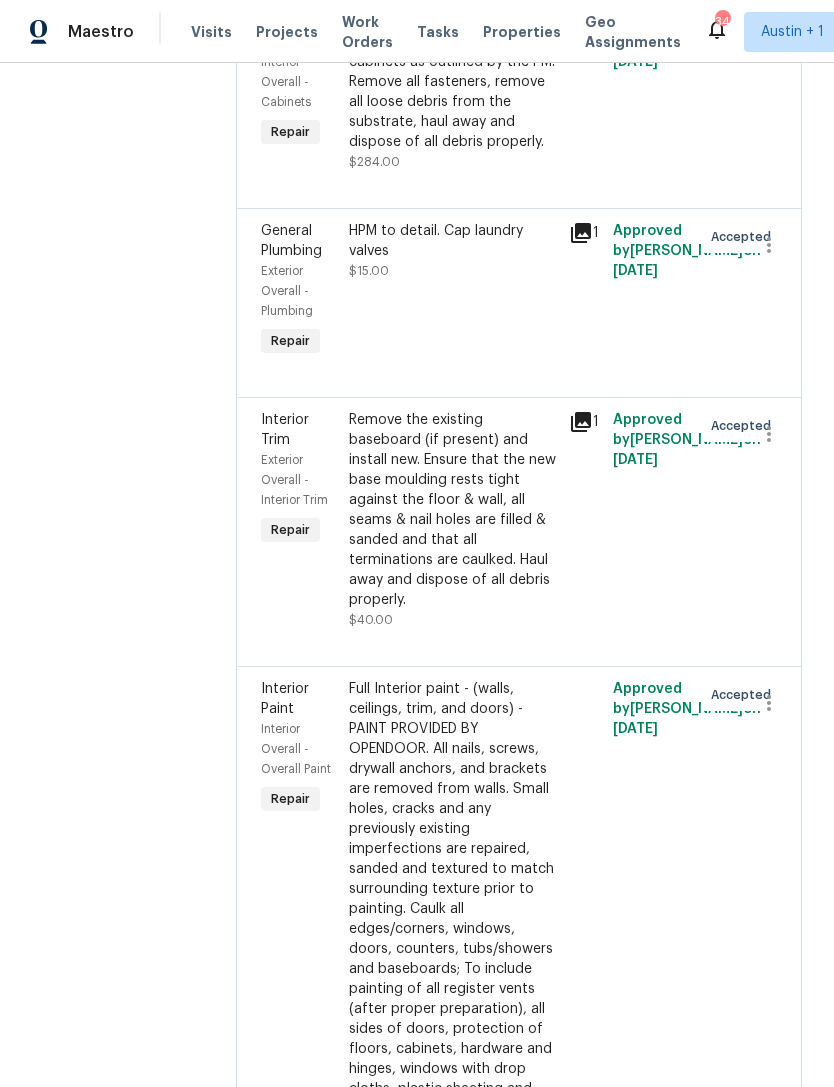 click 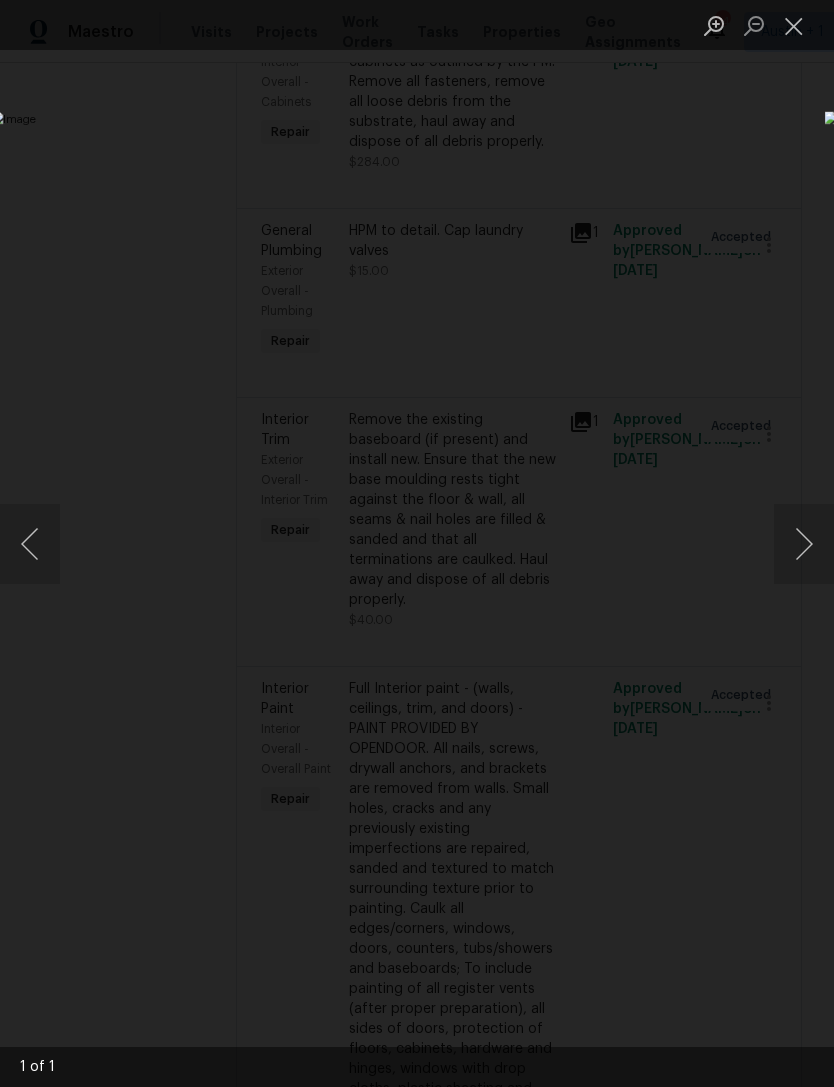 click at bounding box center [417, 543] 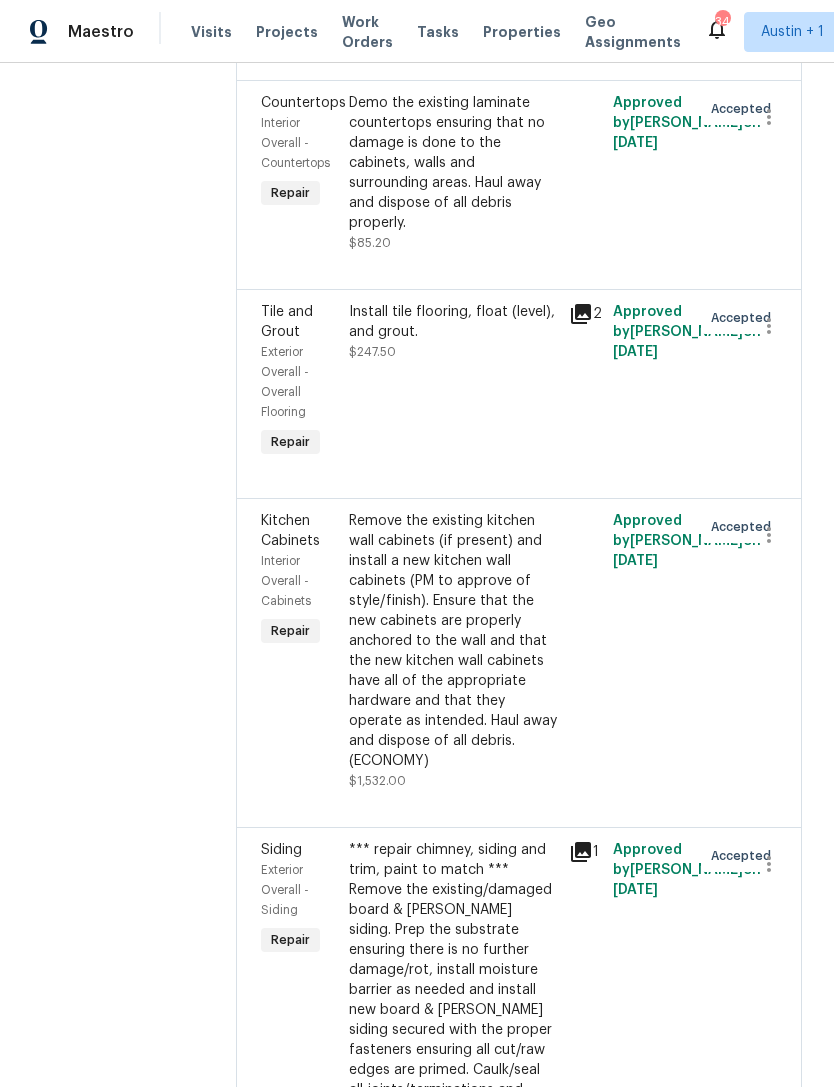 scroll, scrollTop: 2868, scrollLeft: 0, axis: vertical 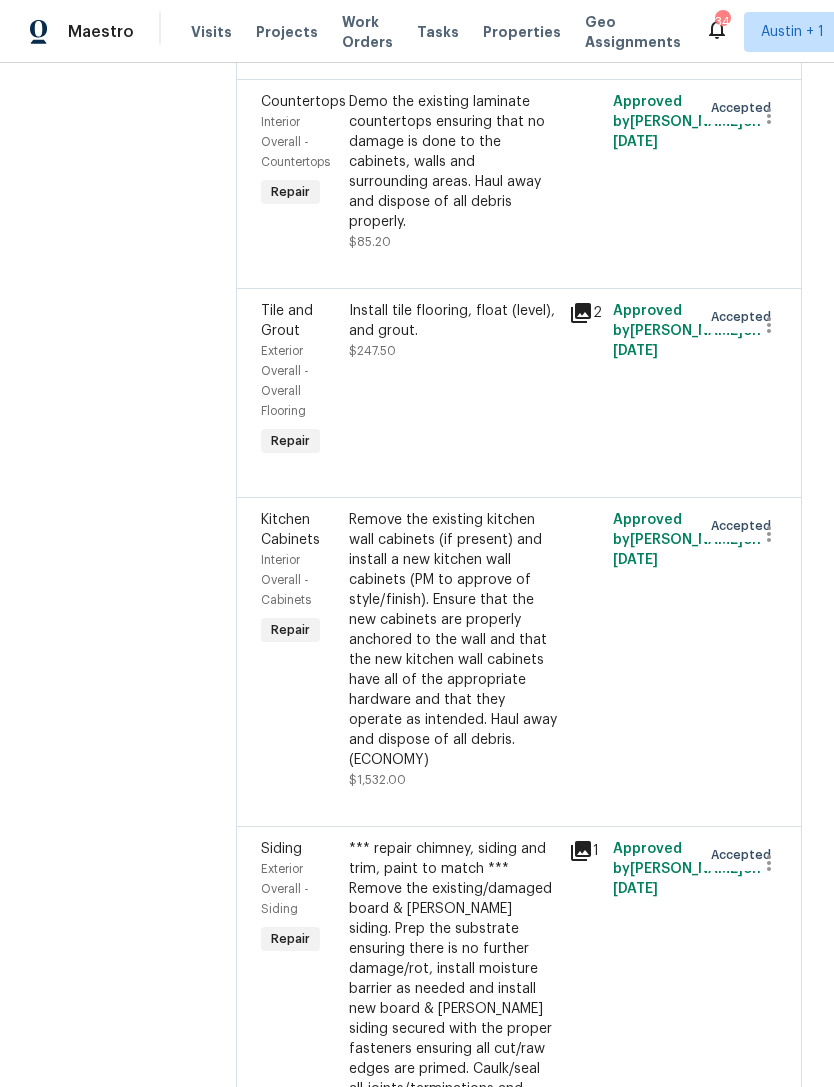click 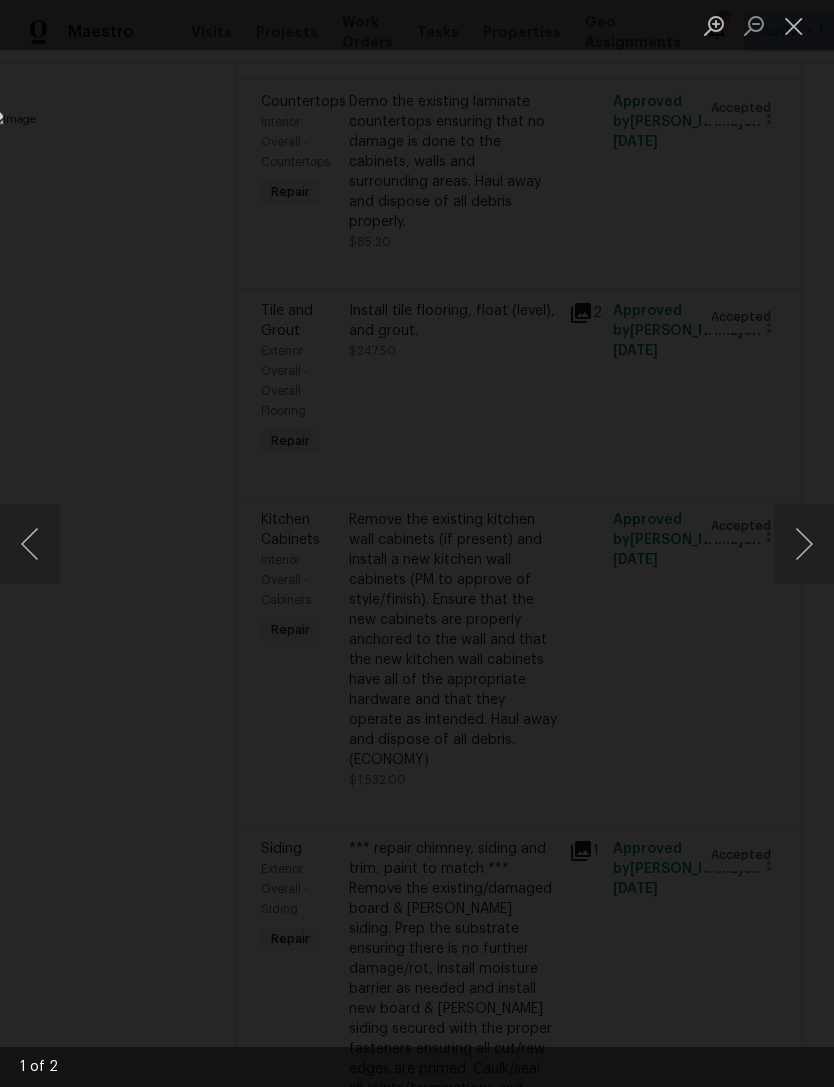 click at bounding box center [804, 544] 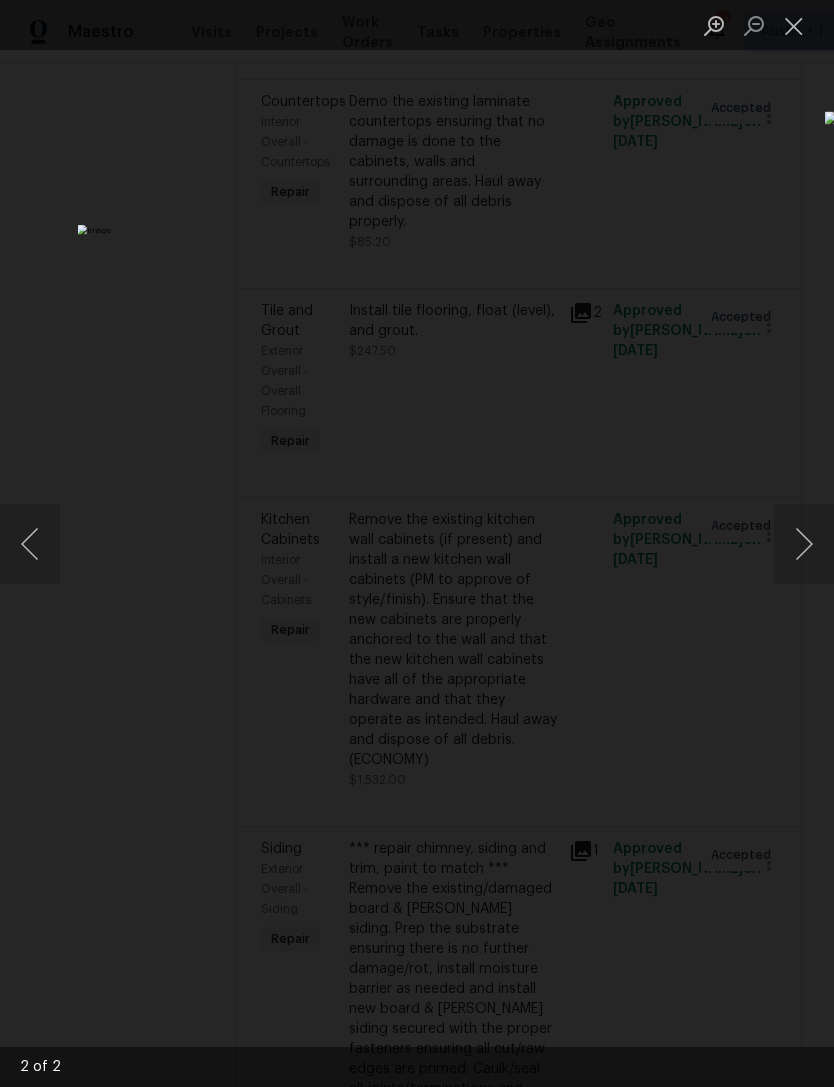 click at bounding box center [417, 543] 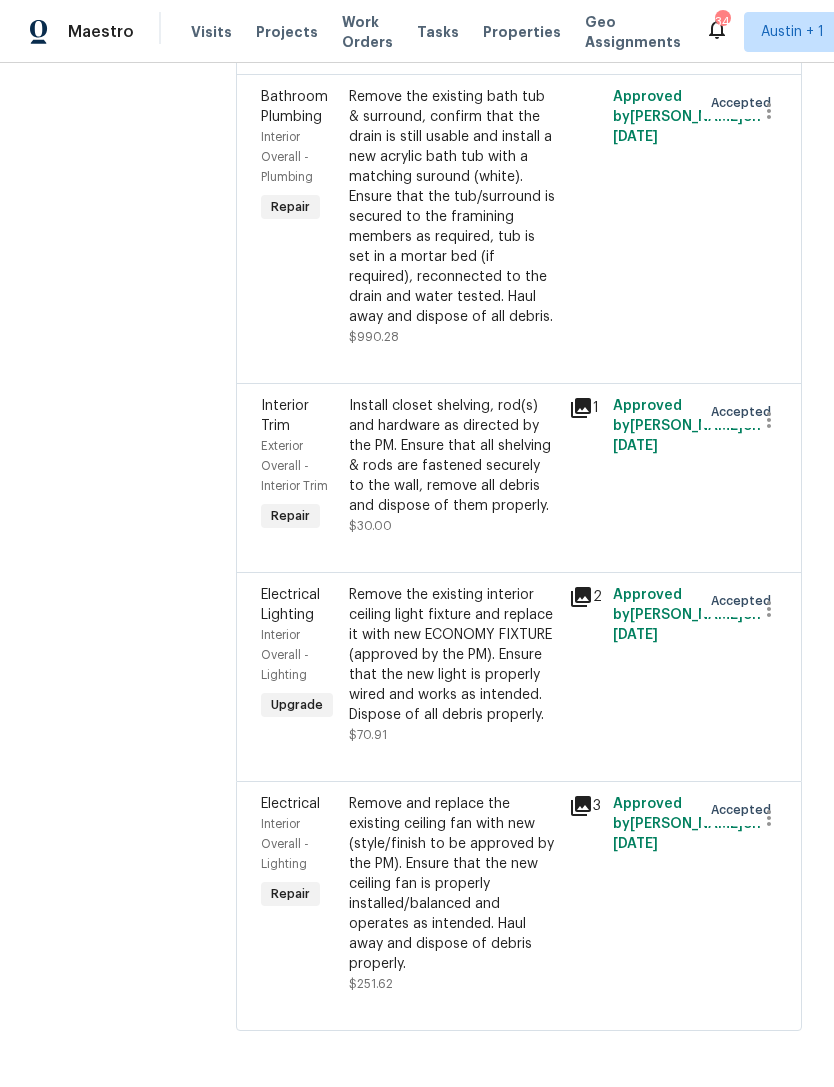 scroll, scrollTop: 5572, scrollLeft: 0, axis: vertical 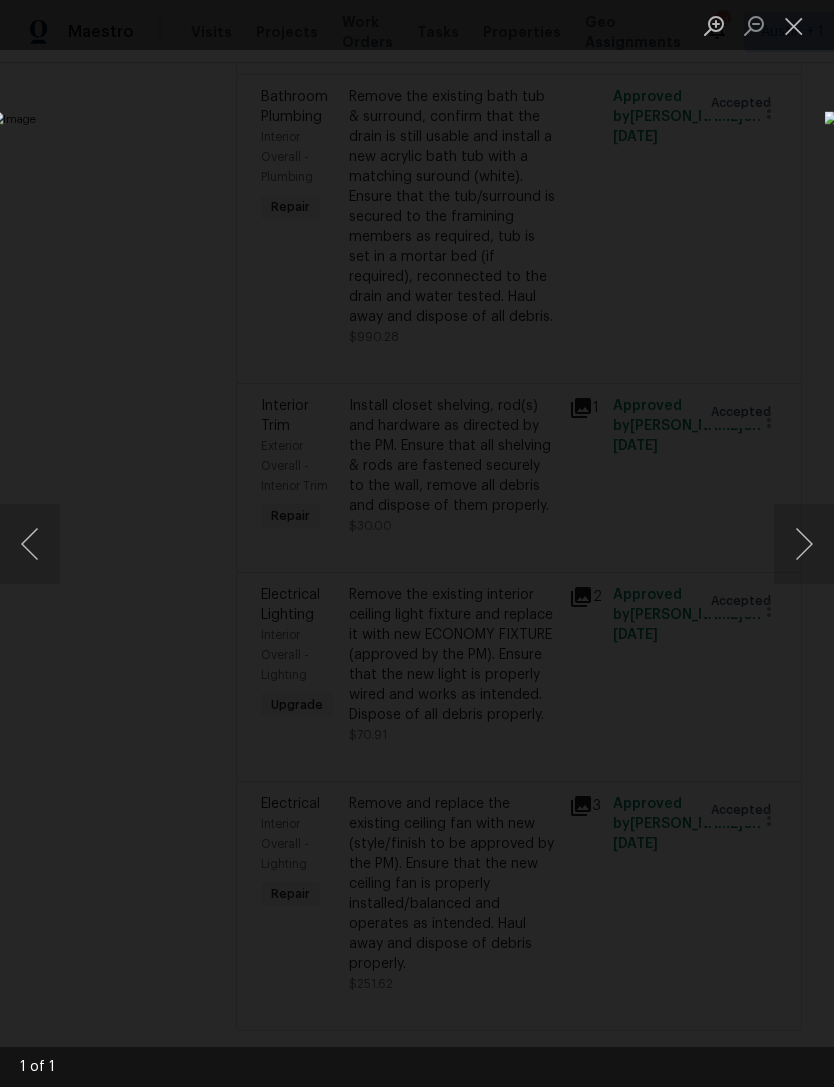 click at bounding box center (417, 543) 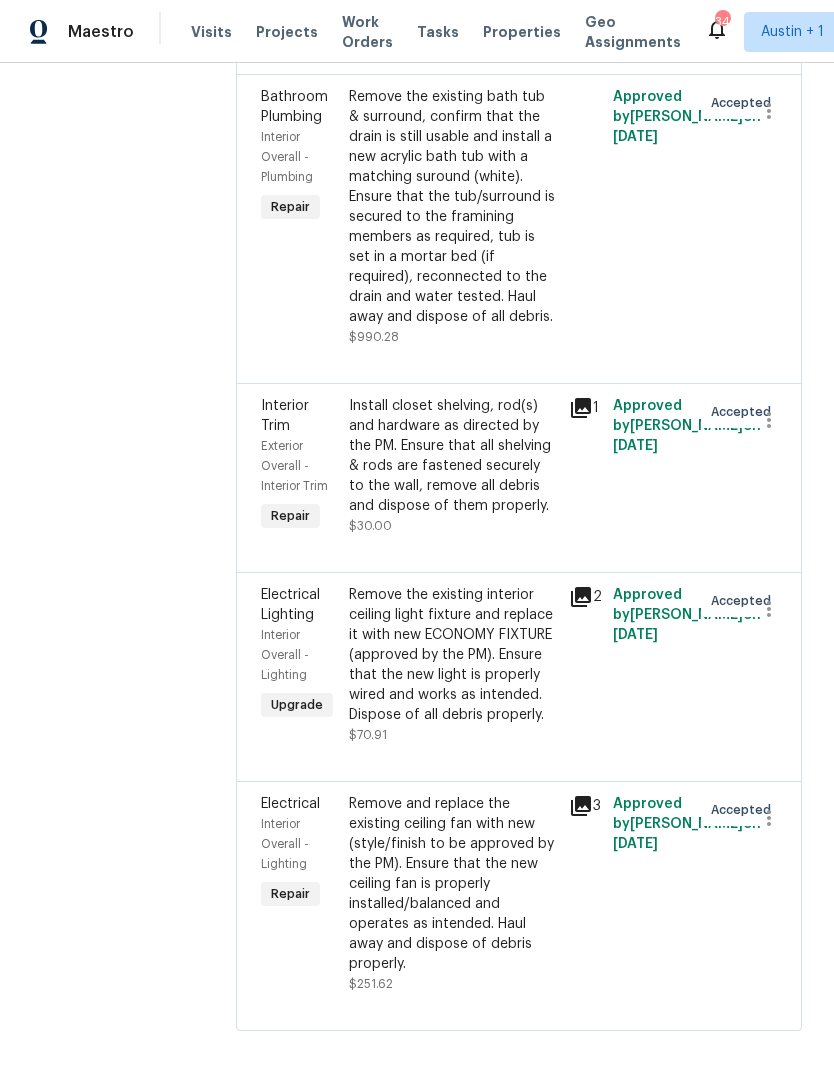 scroll, scrollTop: 5572, scrollLeft: 0, axis: vertical 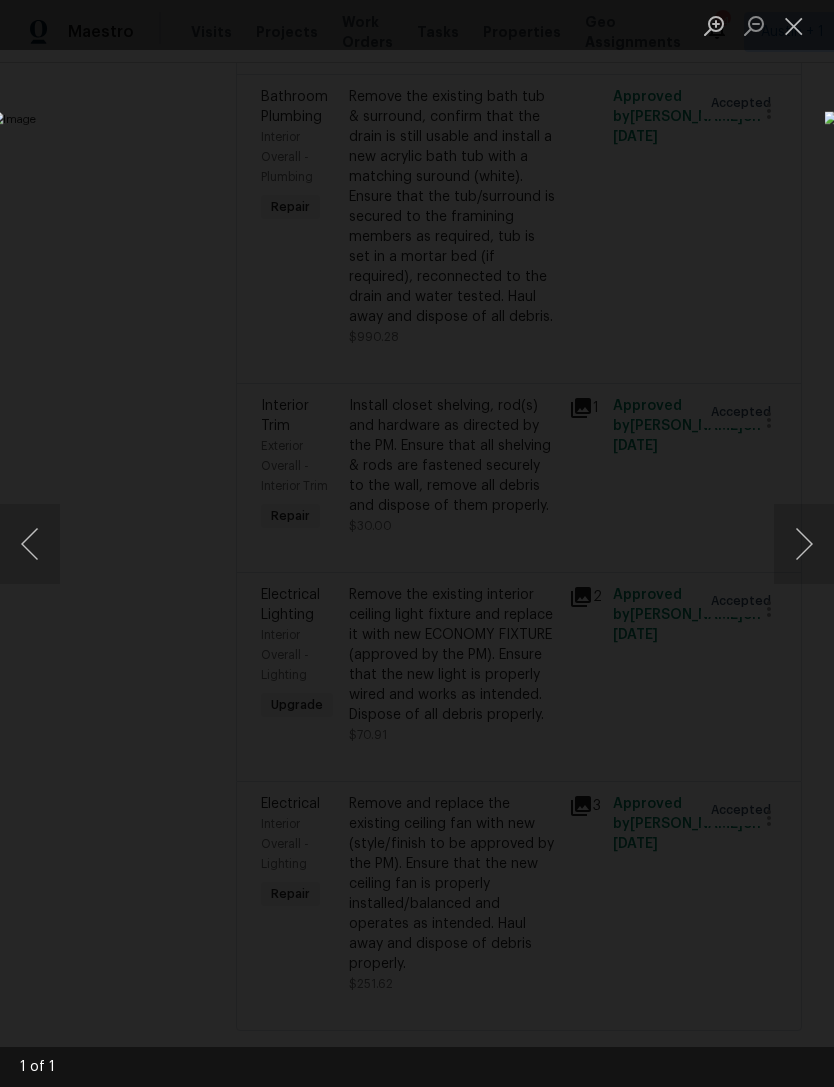 click at bounding box center [417, 543] 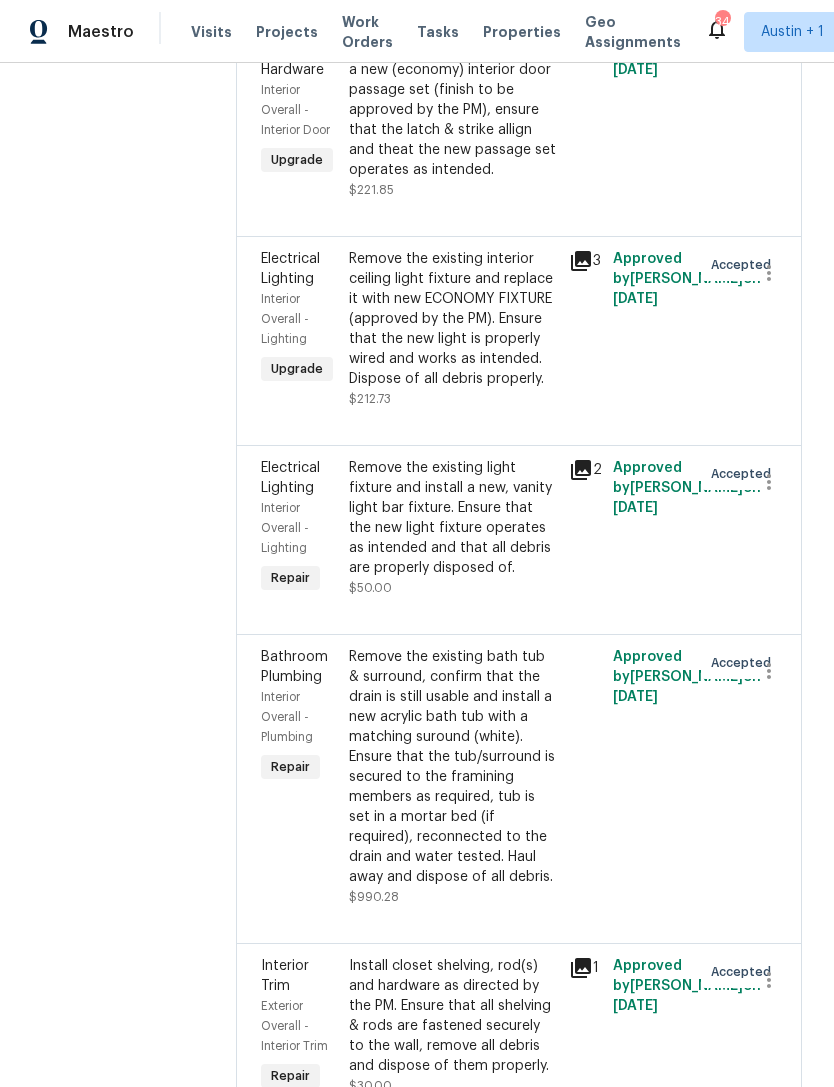 scroll, scrollTop: 4468, scrollLeft: 0, axis: vertical 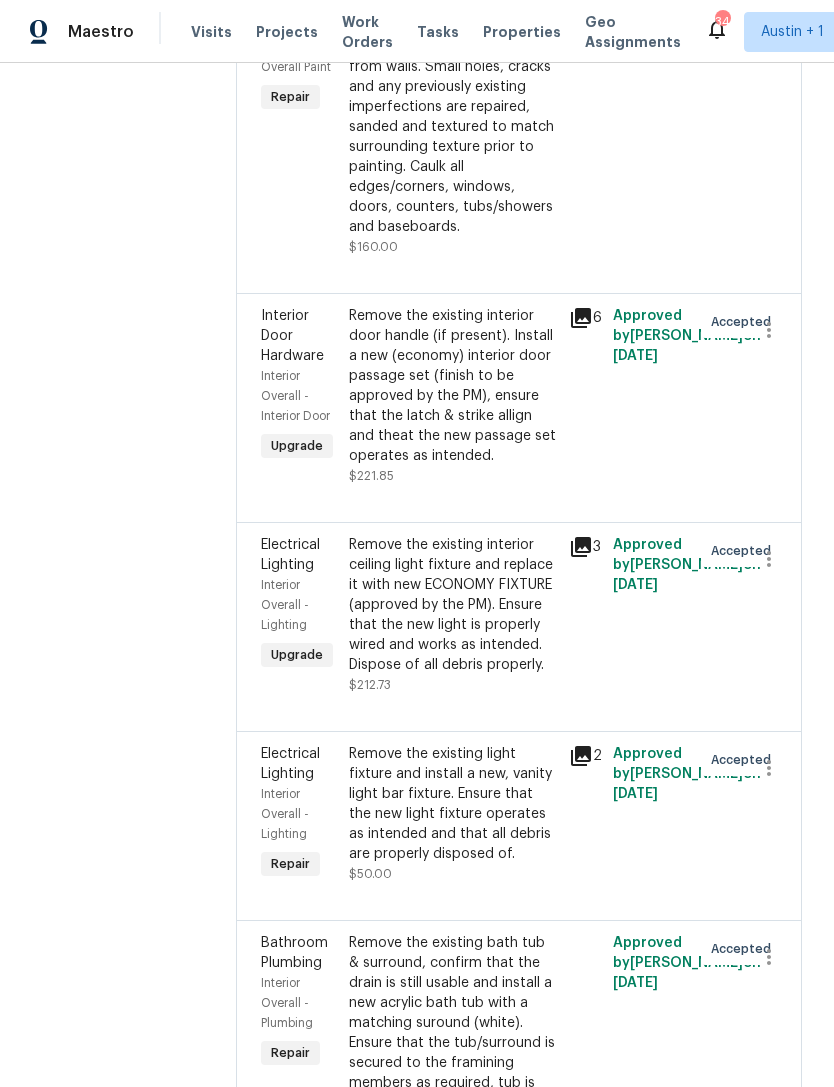 click 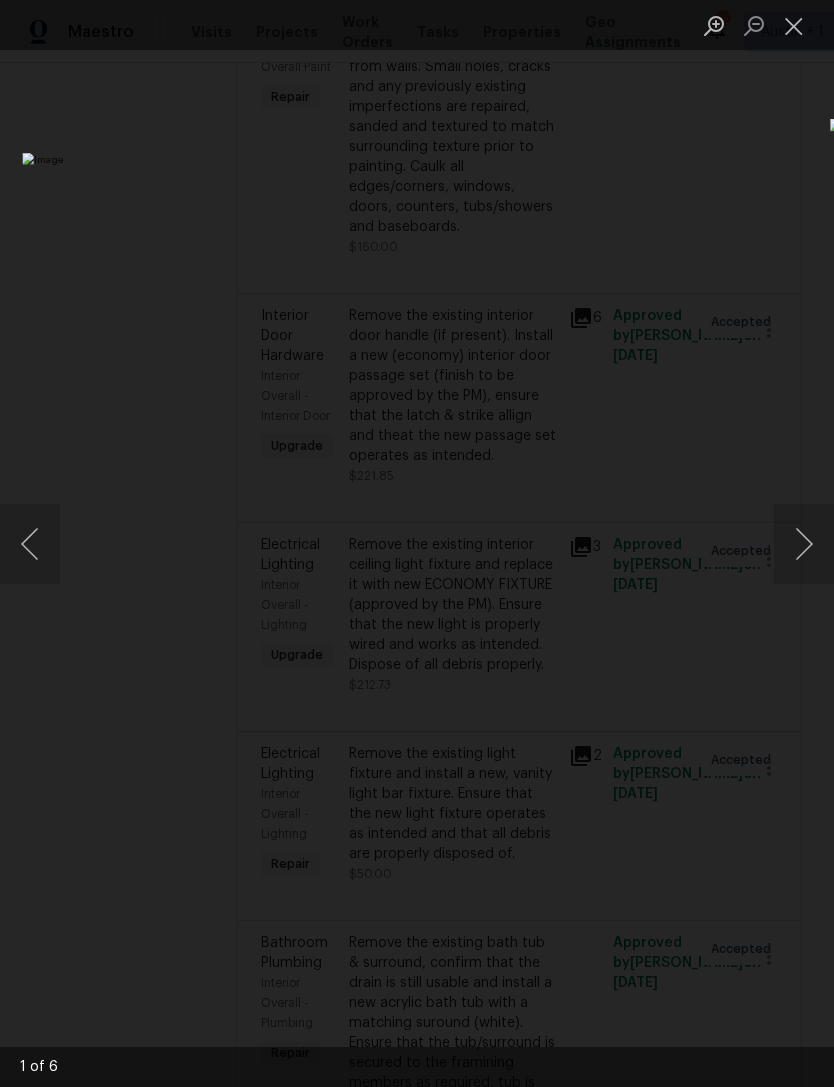 click at bounding box center (804, 544) 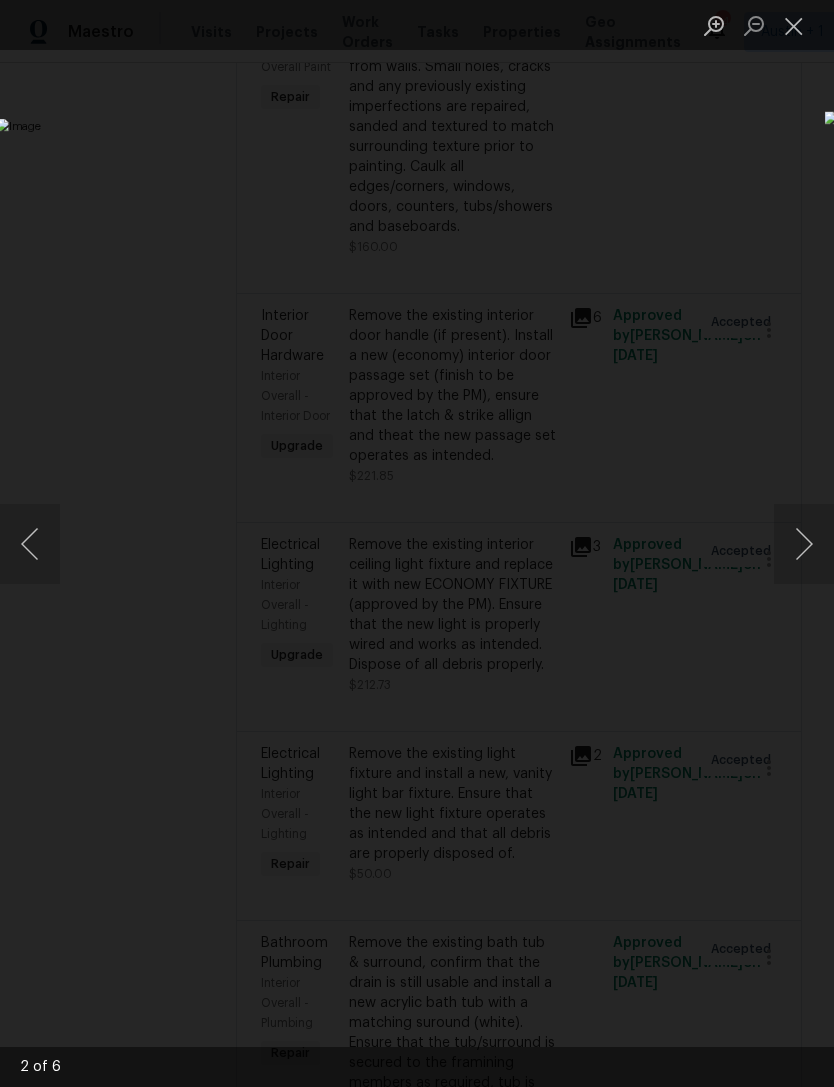click at bounding box center [322, 544] 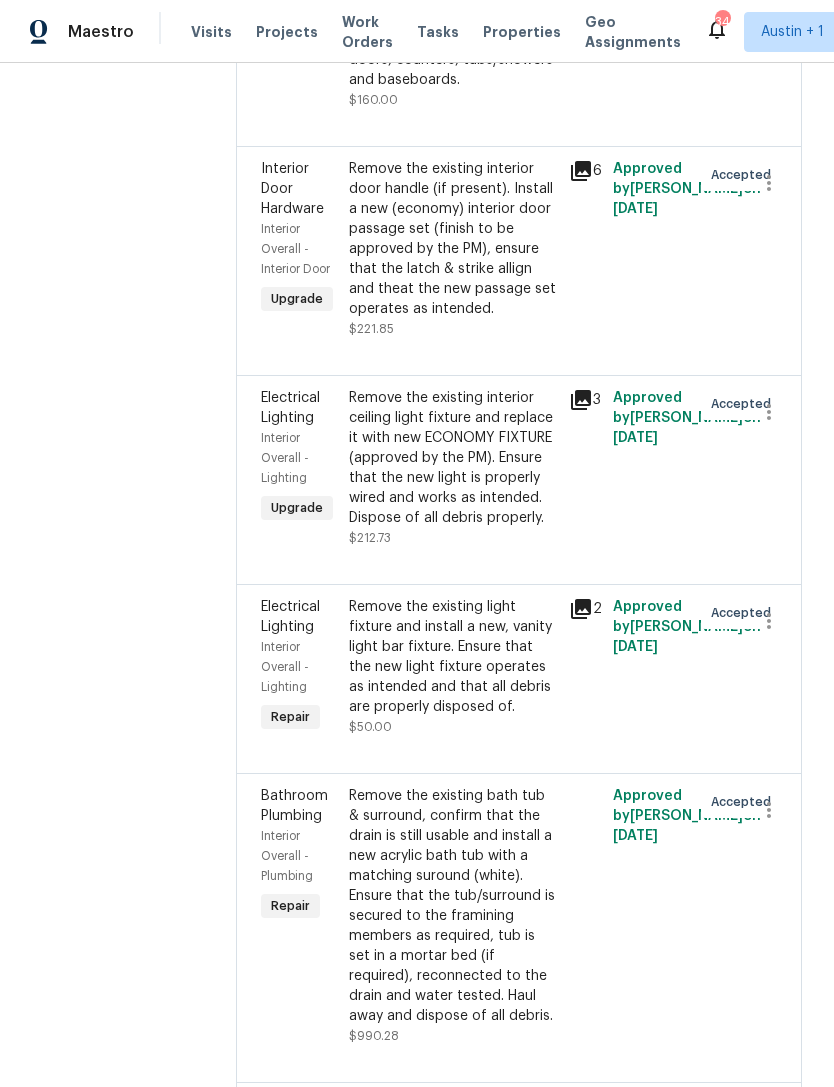 scroll, scrollTop: 4618, scrollLeft: 0, axis: vertical 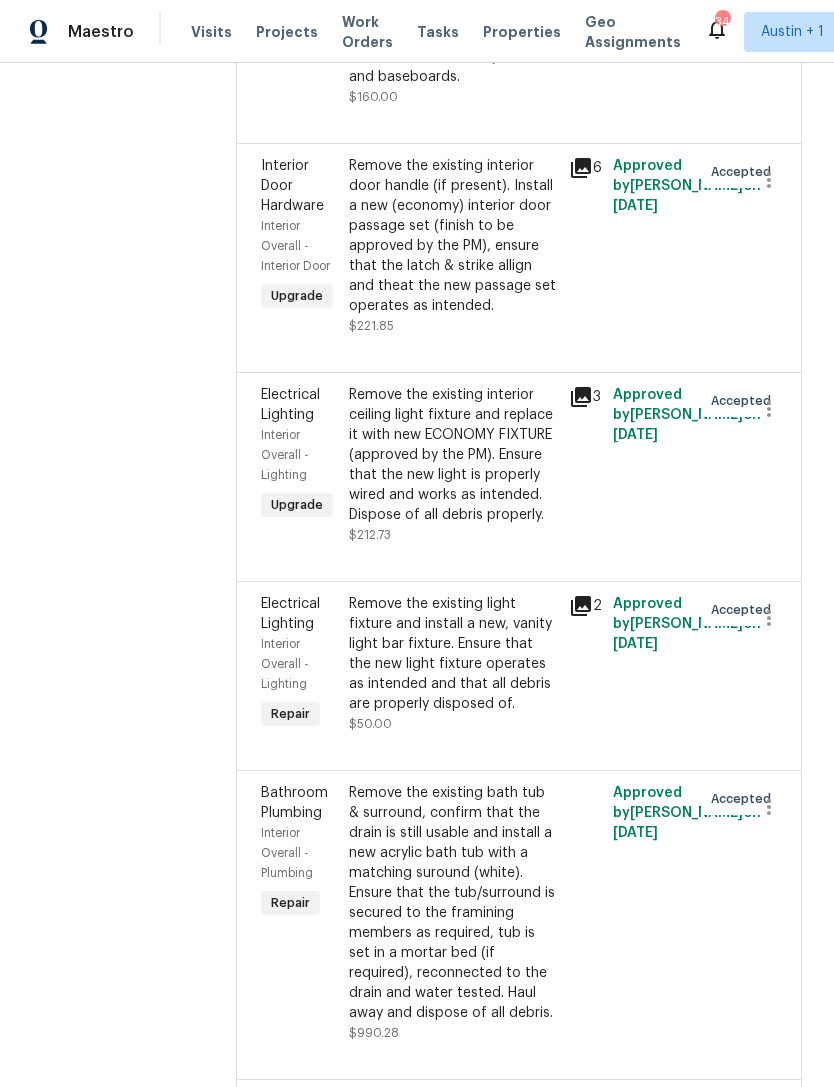 click 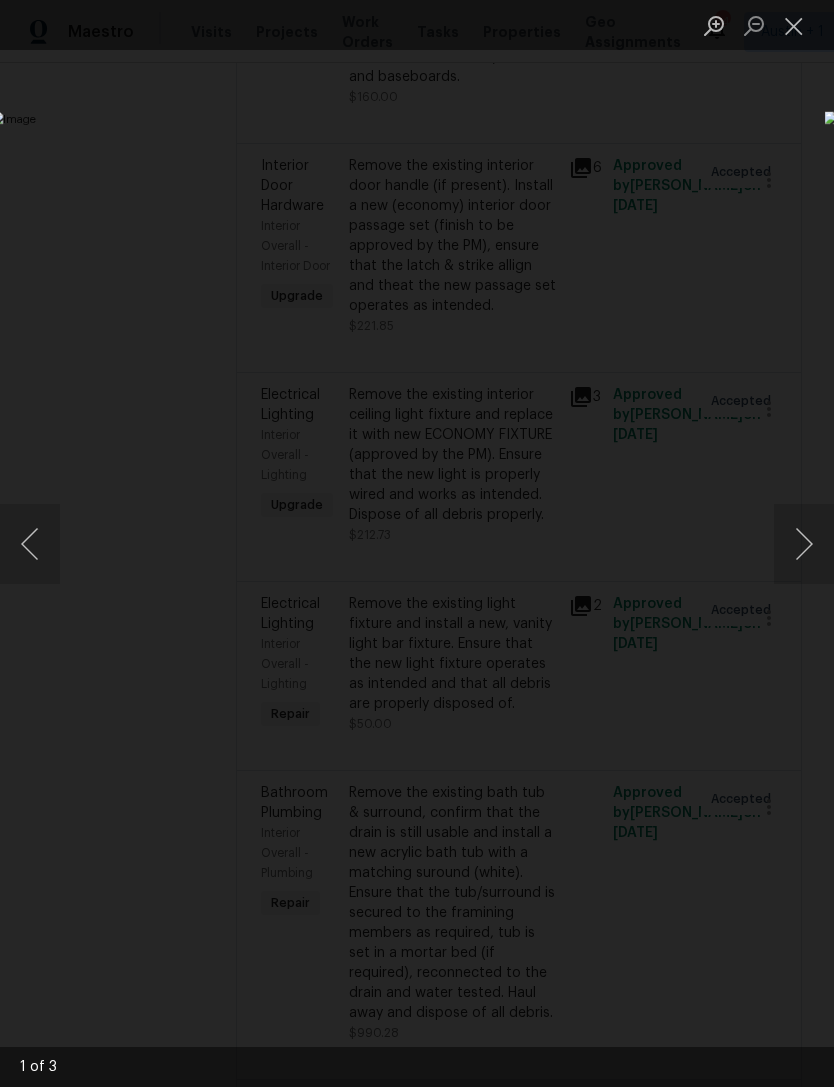 click at bounding box center [804, 544] 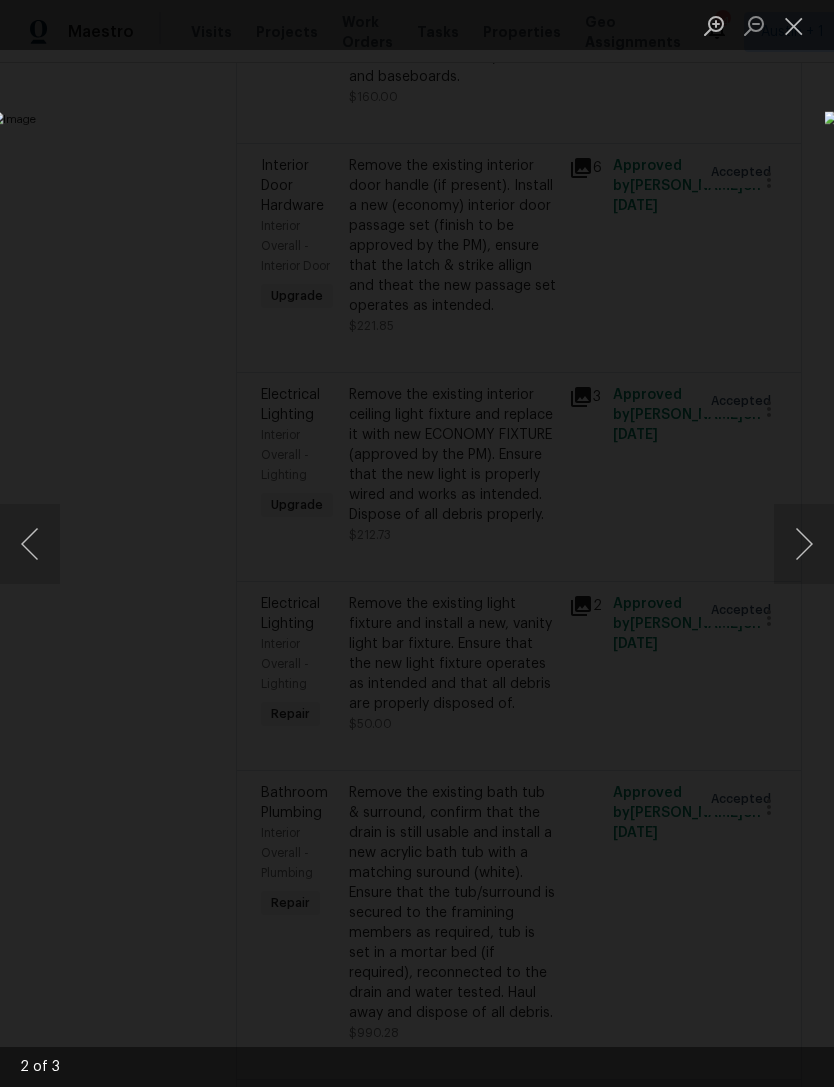 click at bounding box center [804, 544] 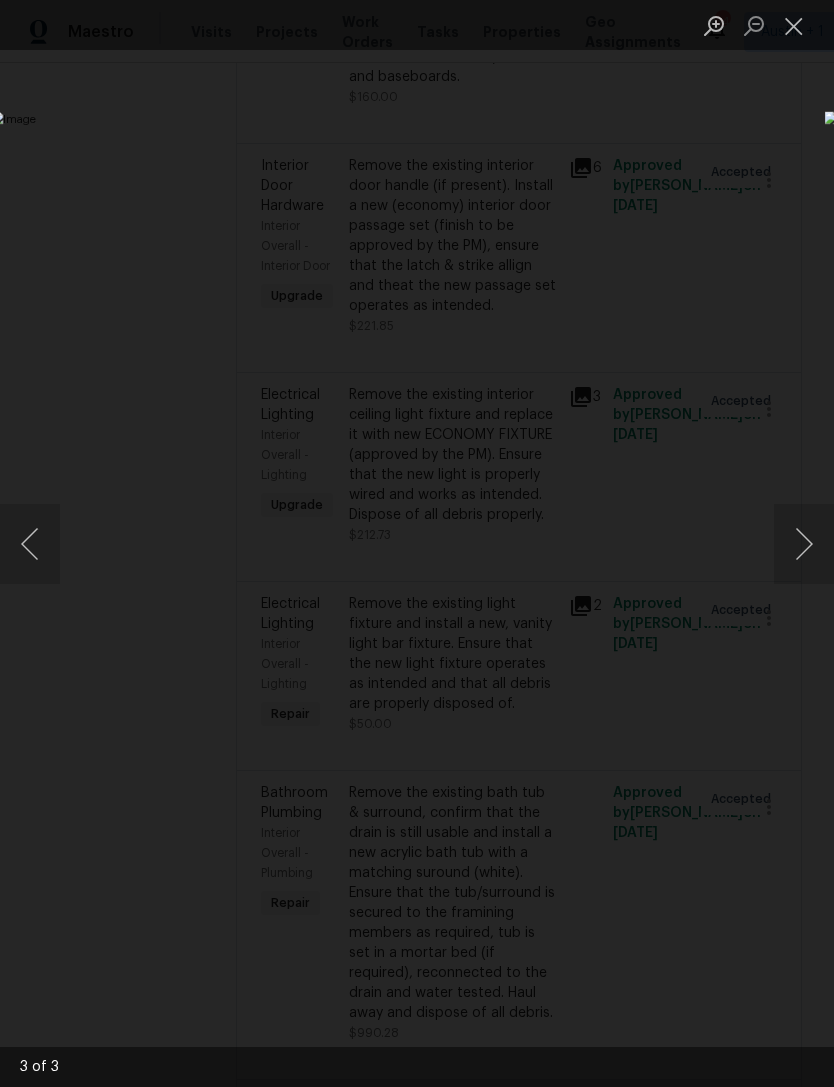 click at bounding box center (804, 544) 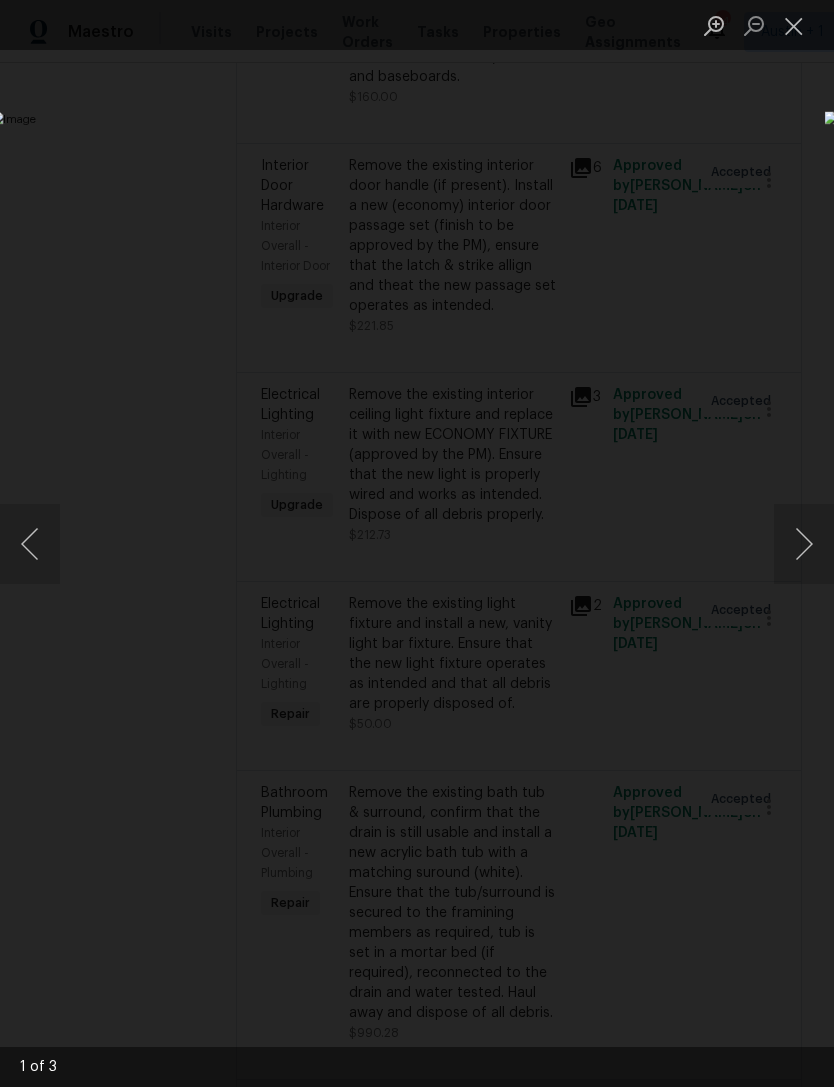 click at bounding box center (804, 544) 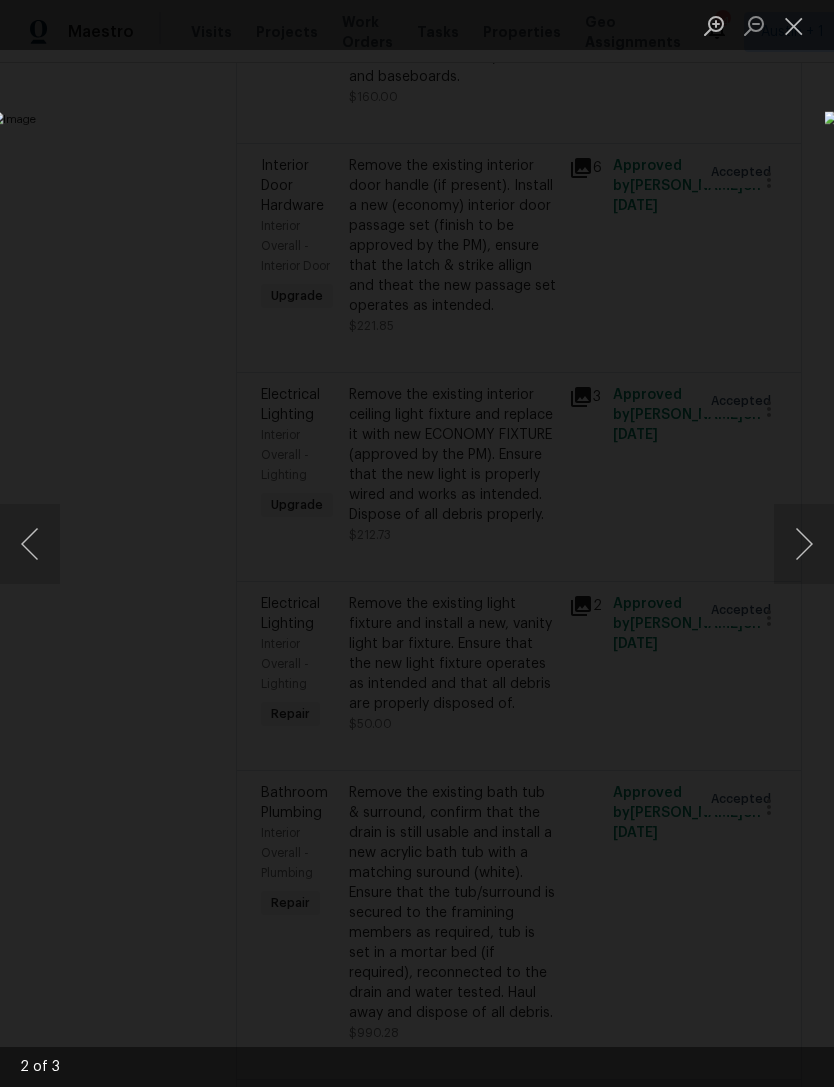 click at bounding box center (417, 543) 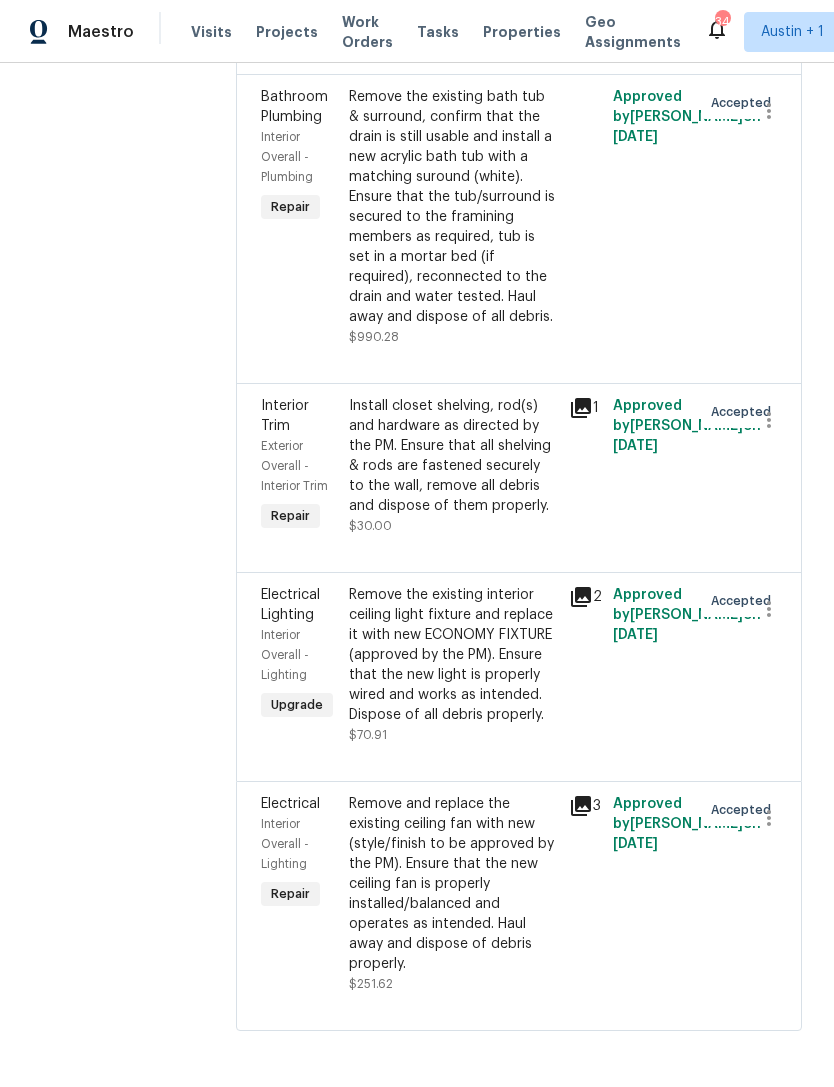 scroll, scrollTop: 5419, scrollLeft: 0, axis: vertical 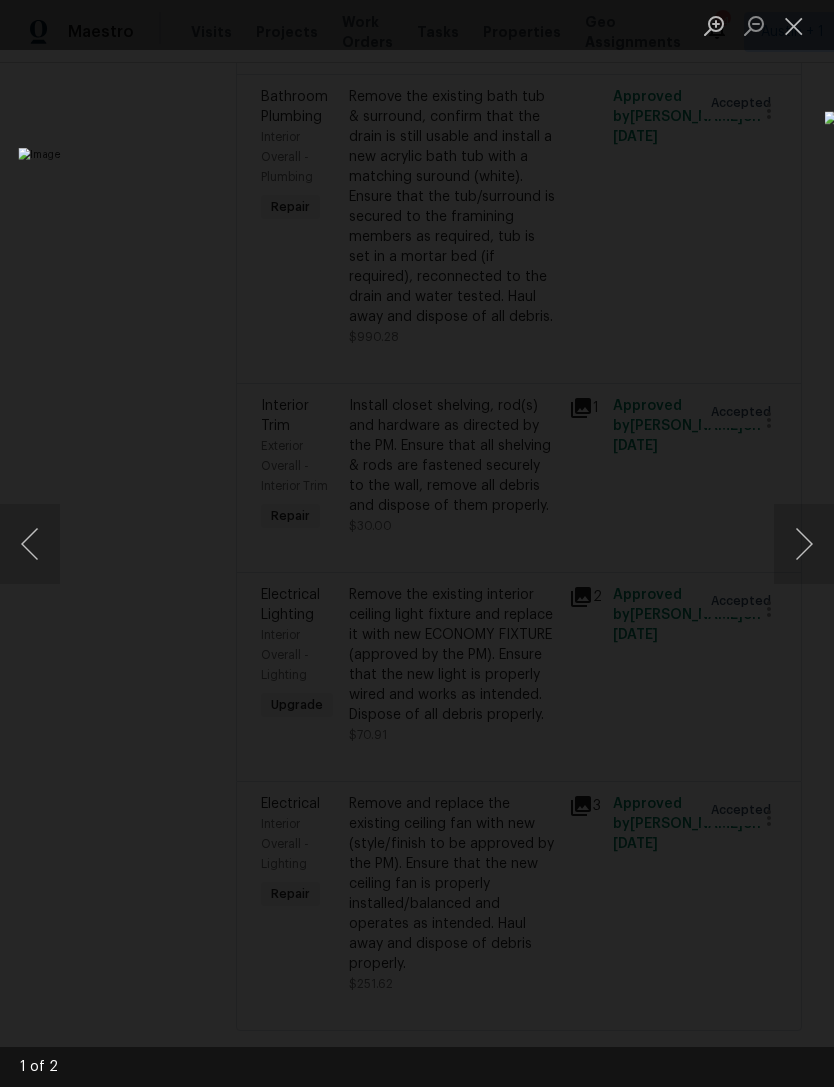 click at bounding box center (804, 544) 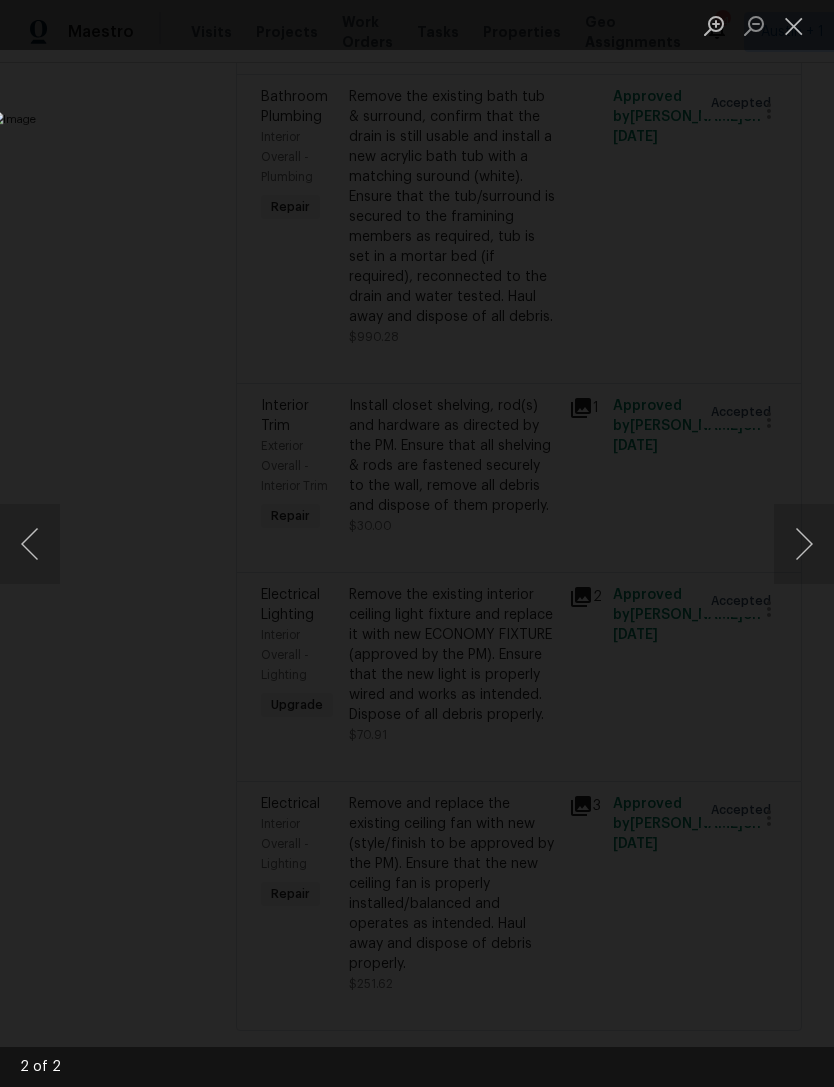 click at bounding box center [804, 544] 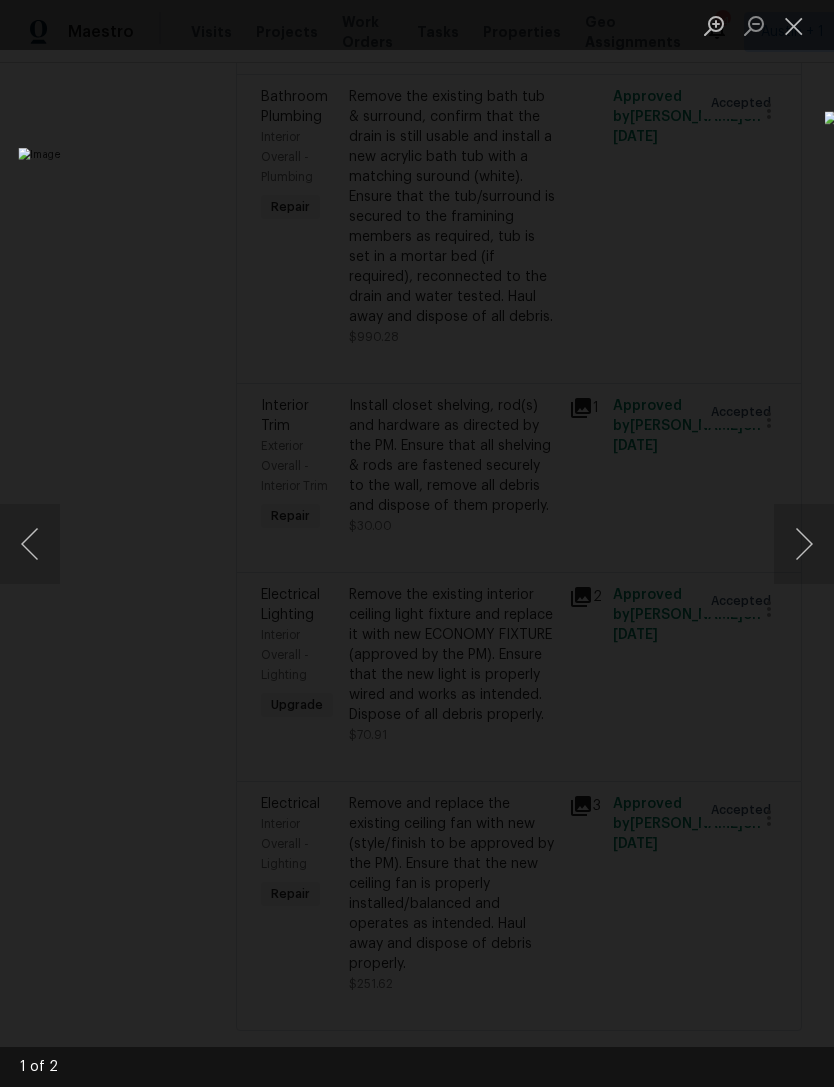 click at bounding box center (30, 544) 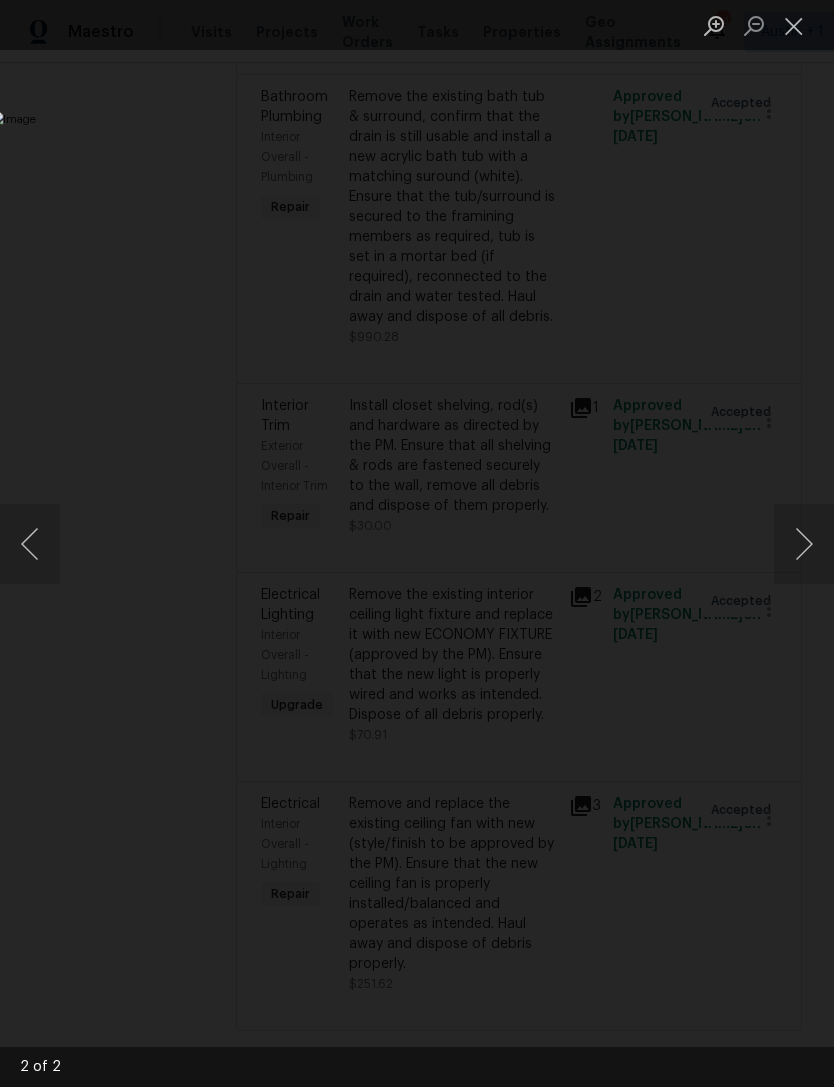 click at bounding box center [417, 543] 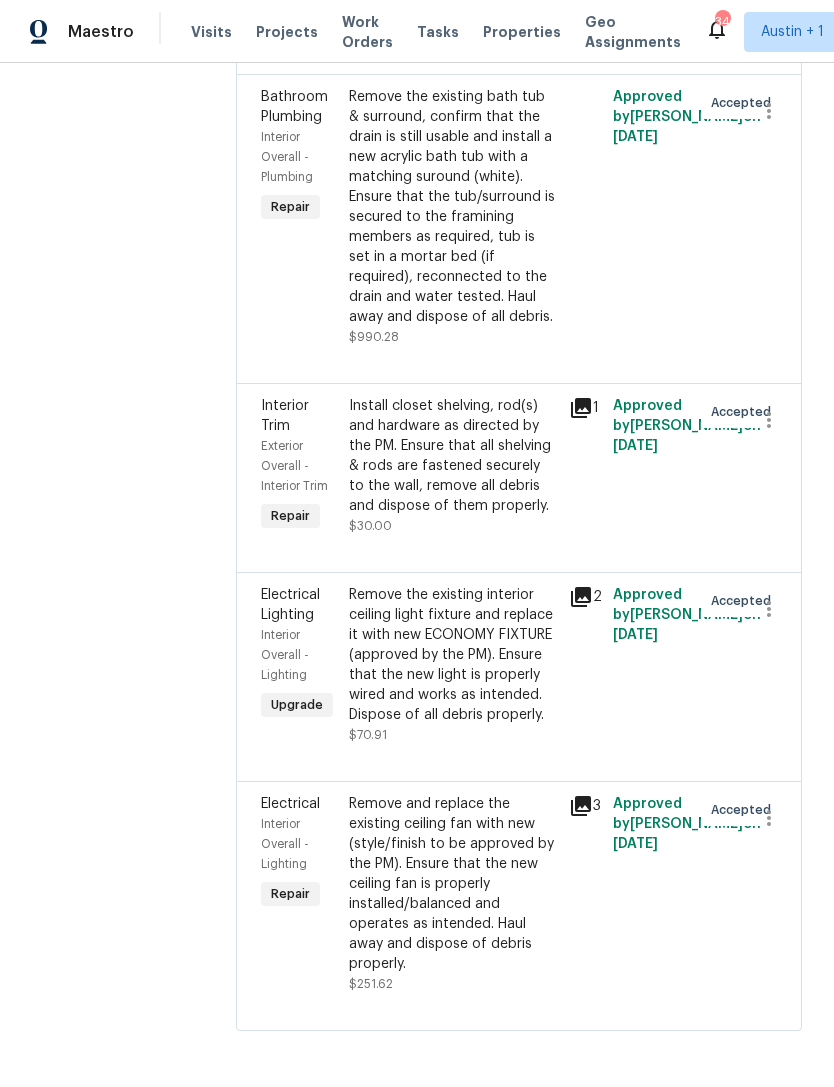 scroll, scrollTop: 5572, scrollLeft: 0, axis: vertical 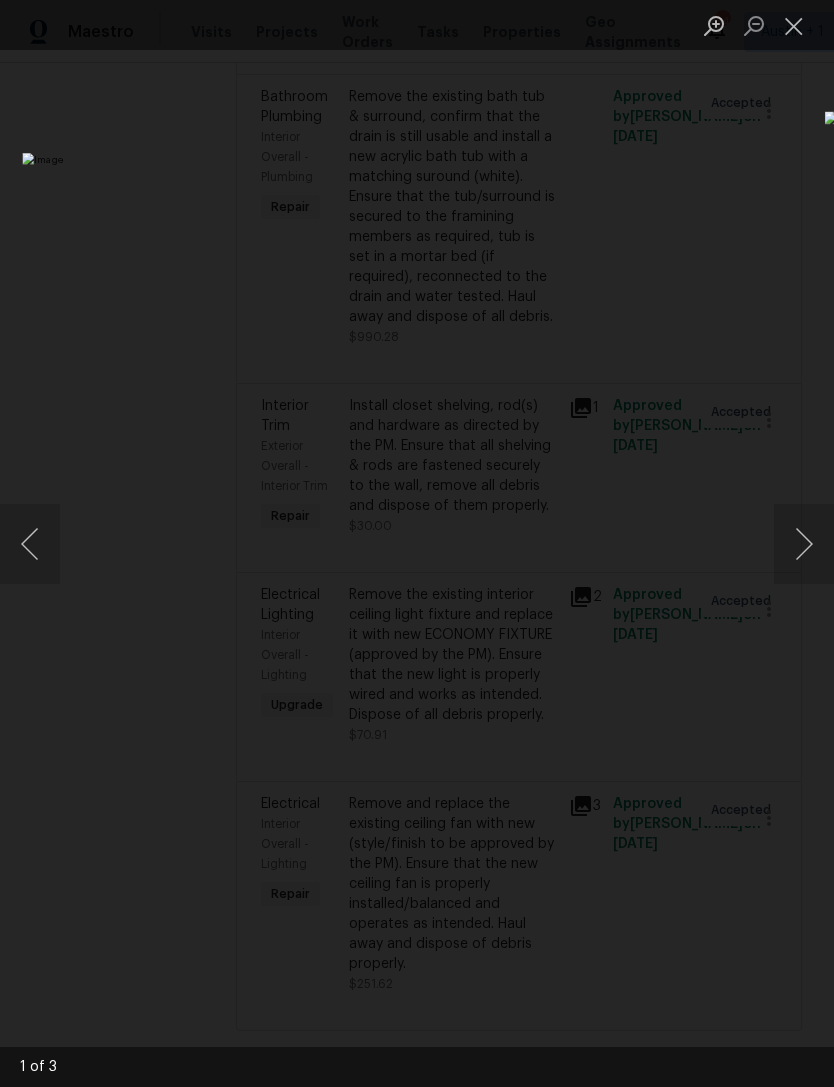 click at bounding box center (804, 544) 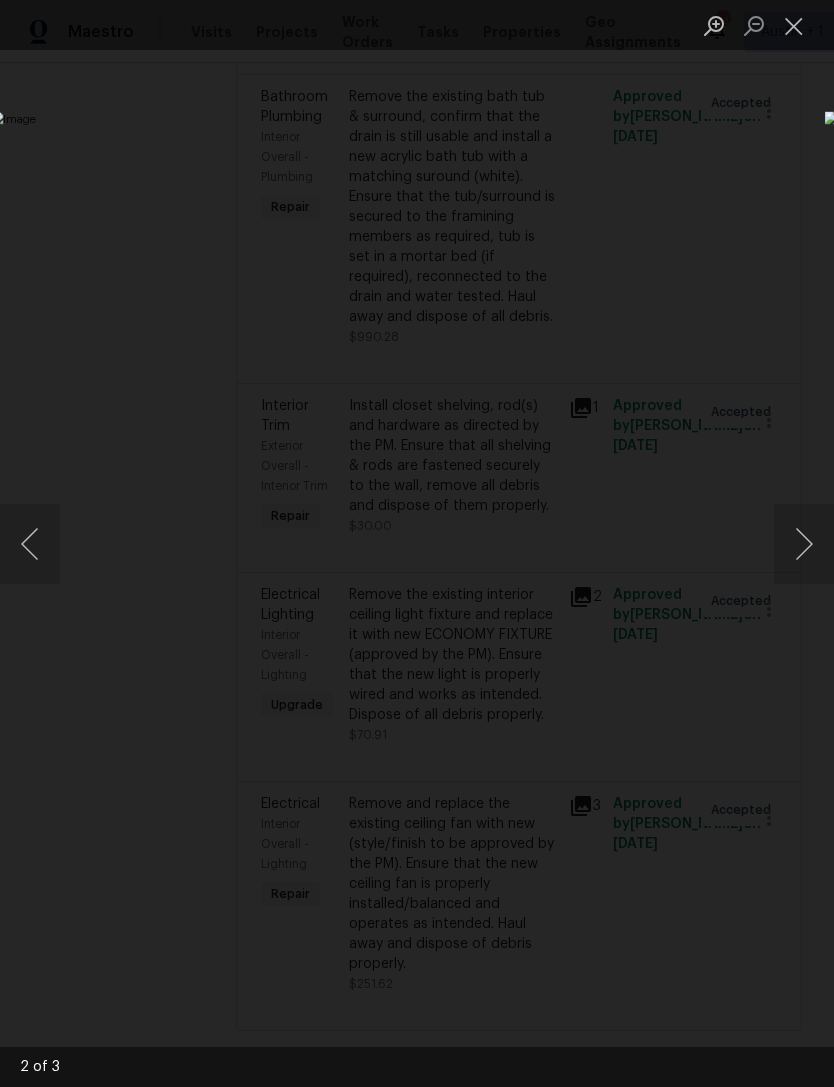 click at bounding box center (804, 544) 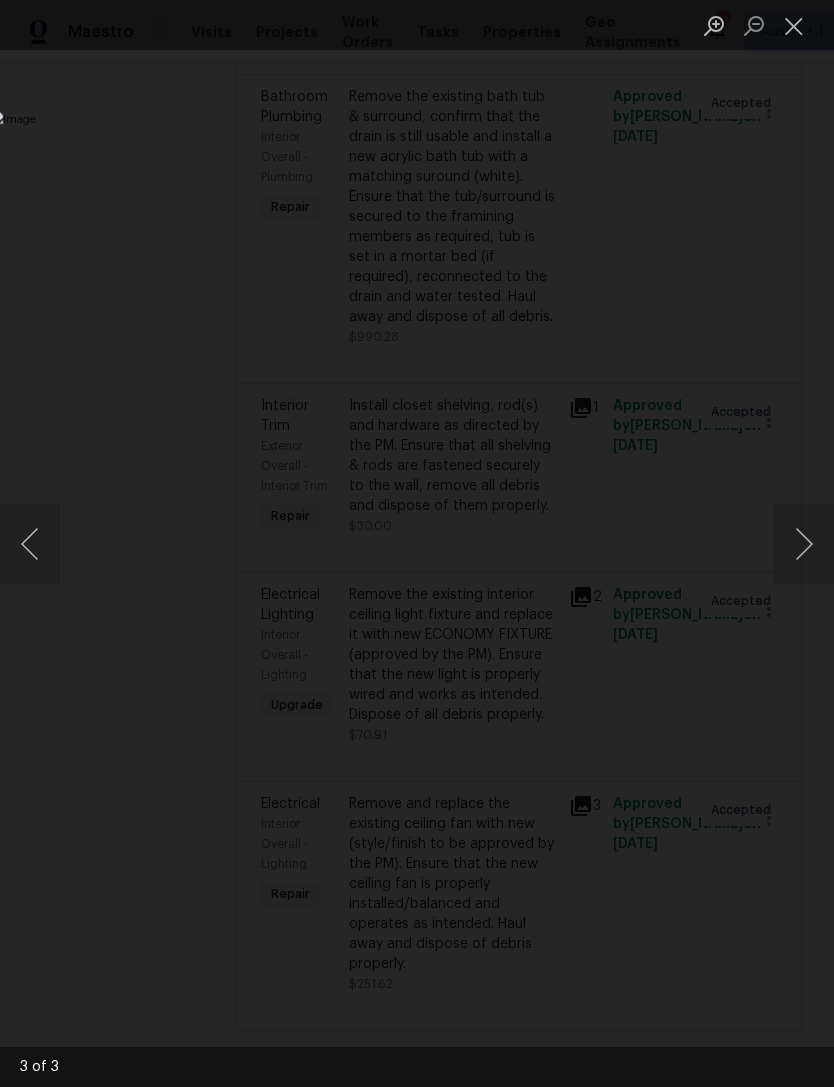 click at bounding box center [804, 544] 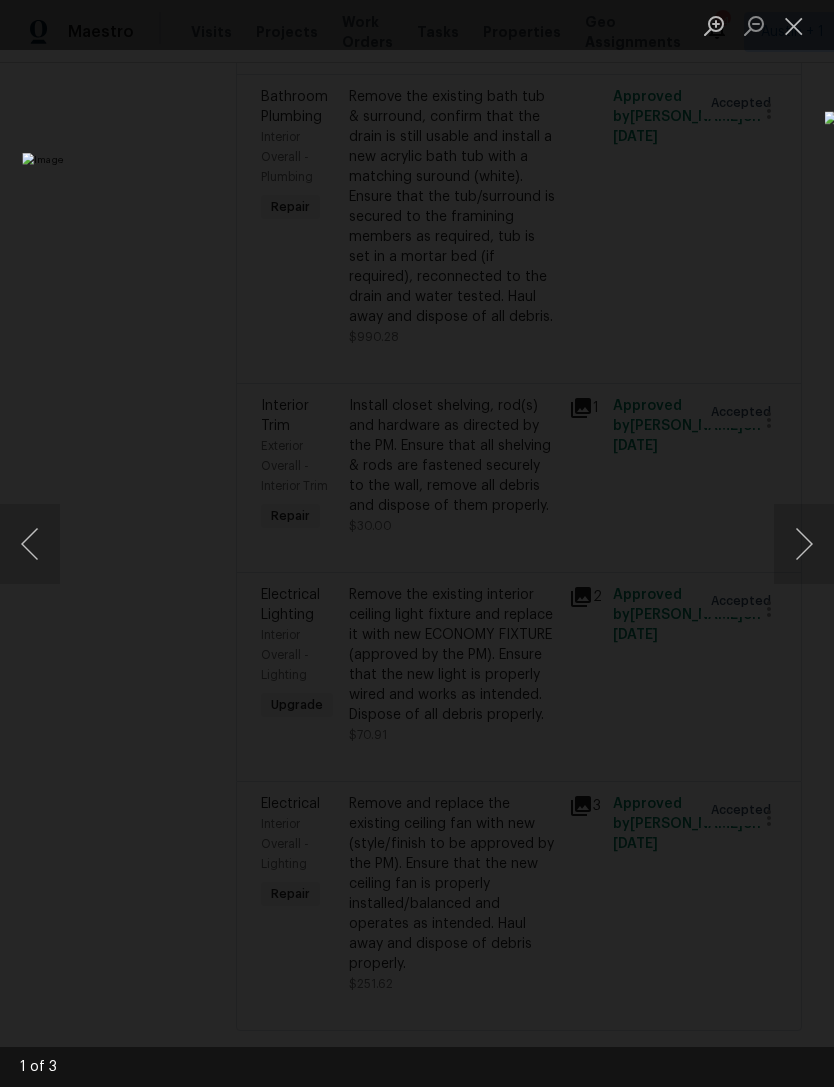 click at bounding box center (417, 543) 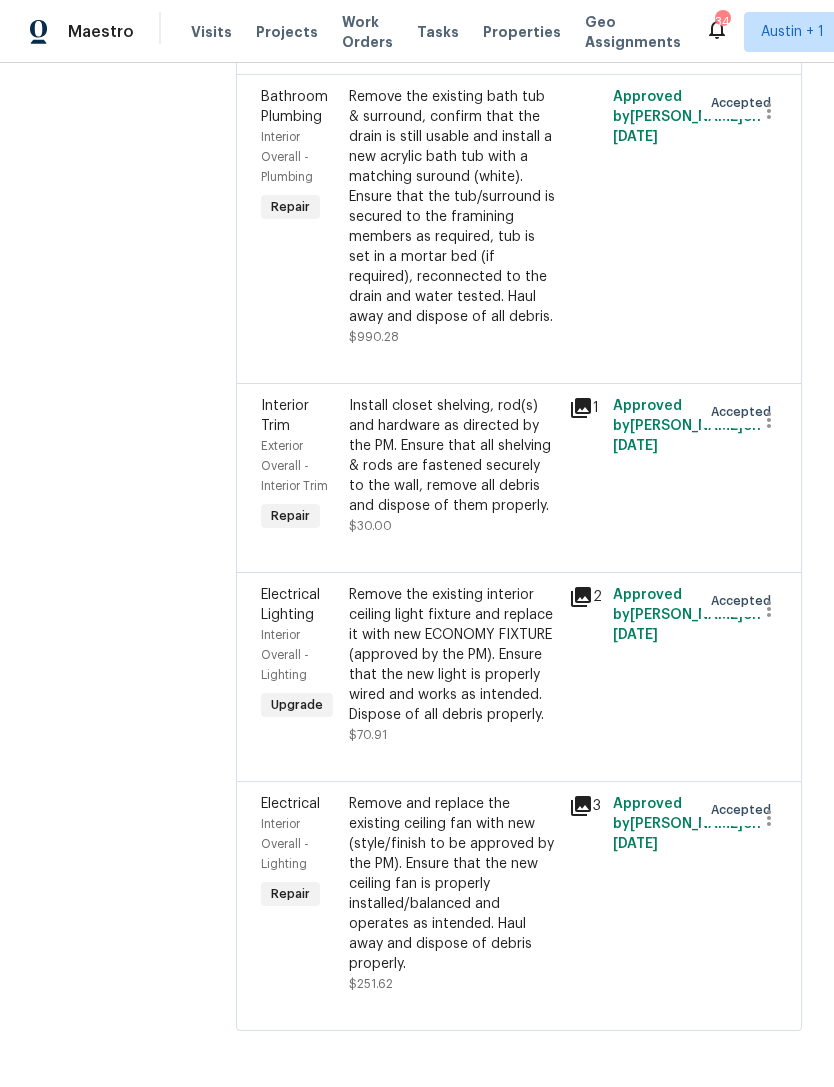 click 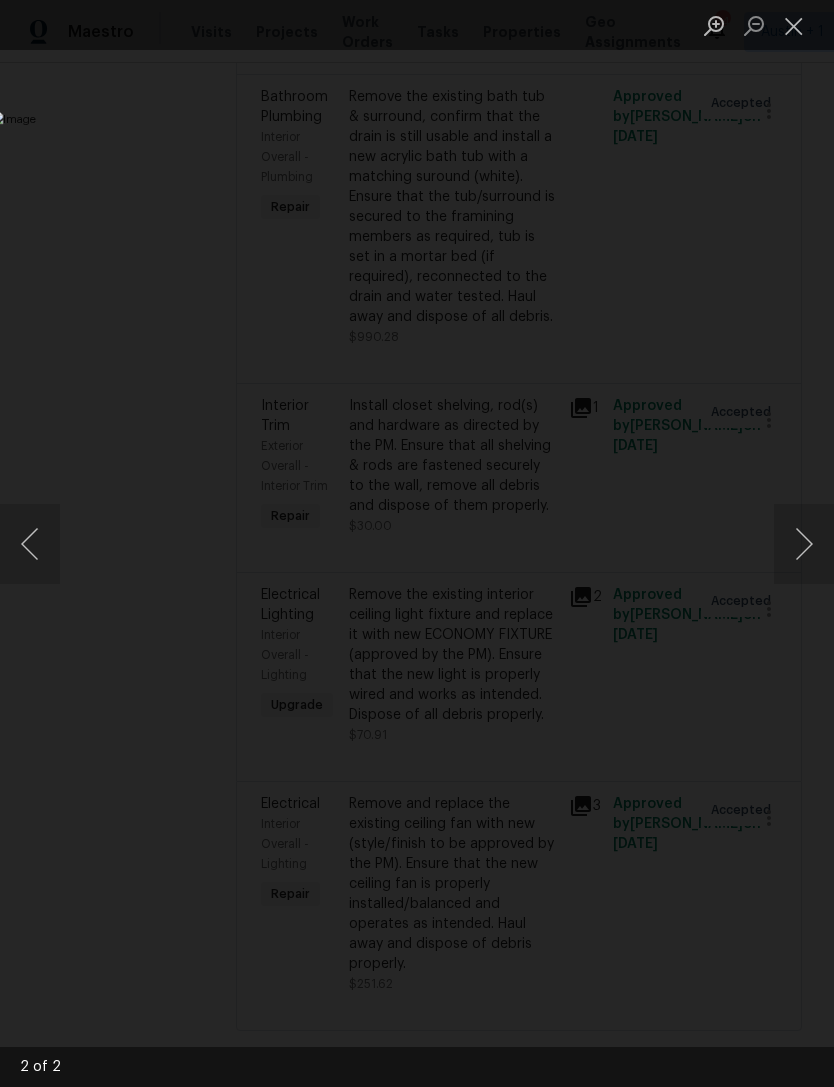 click at bounding box center [417, 543] 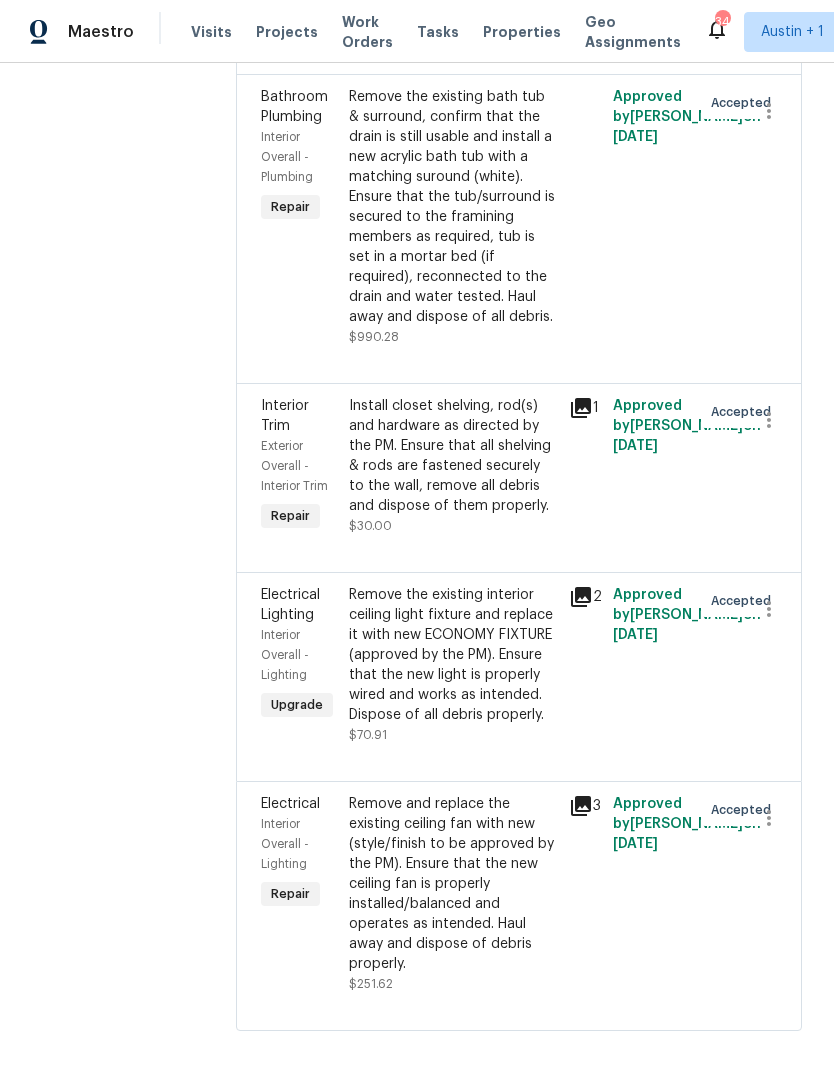 click 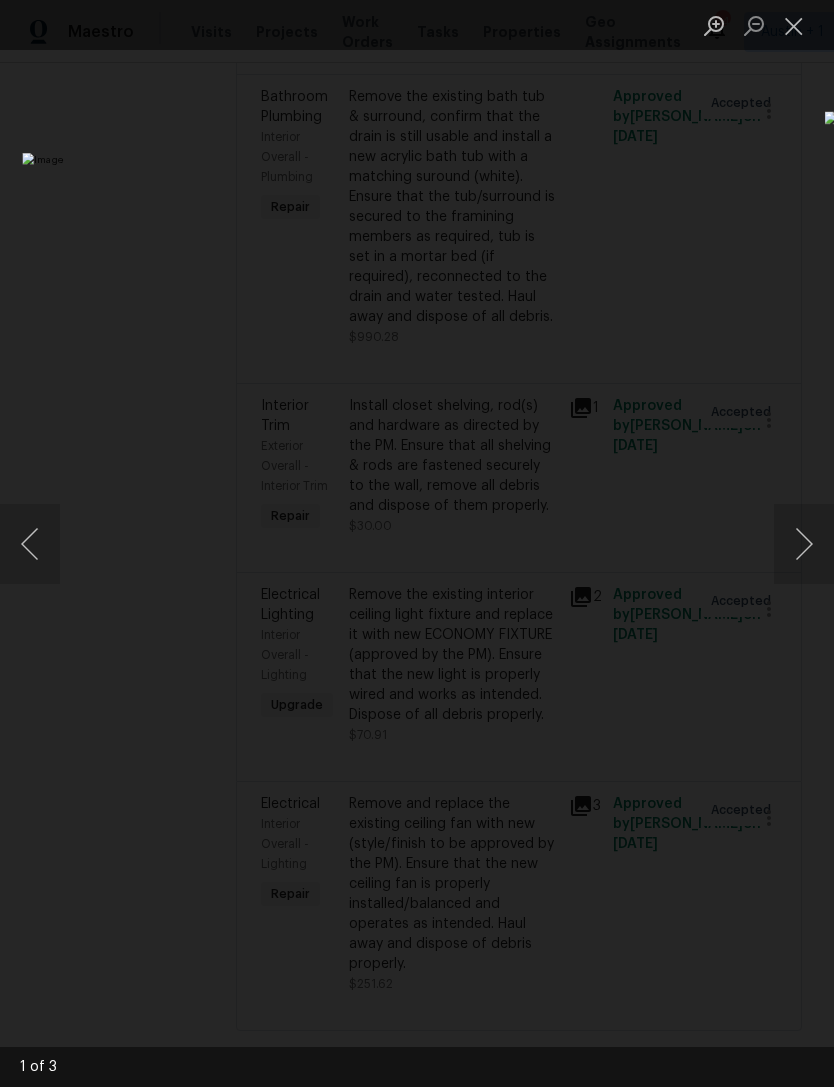 click at bounding box center (804, 544) 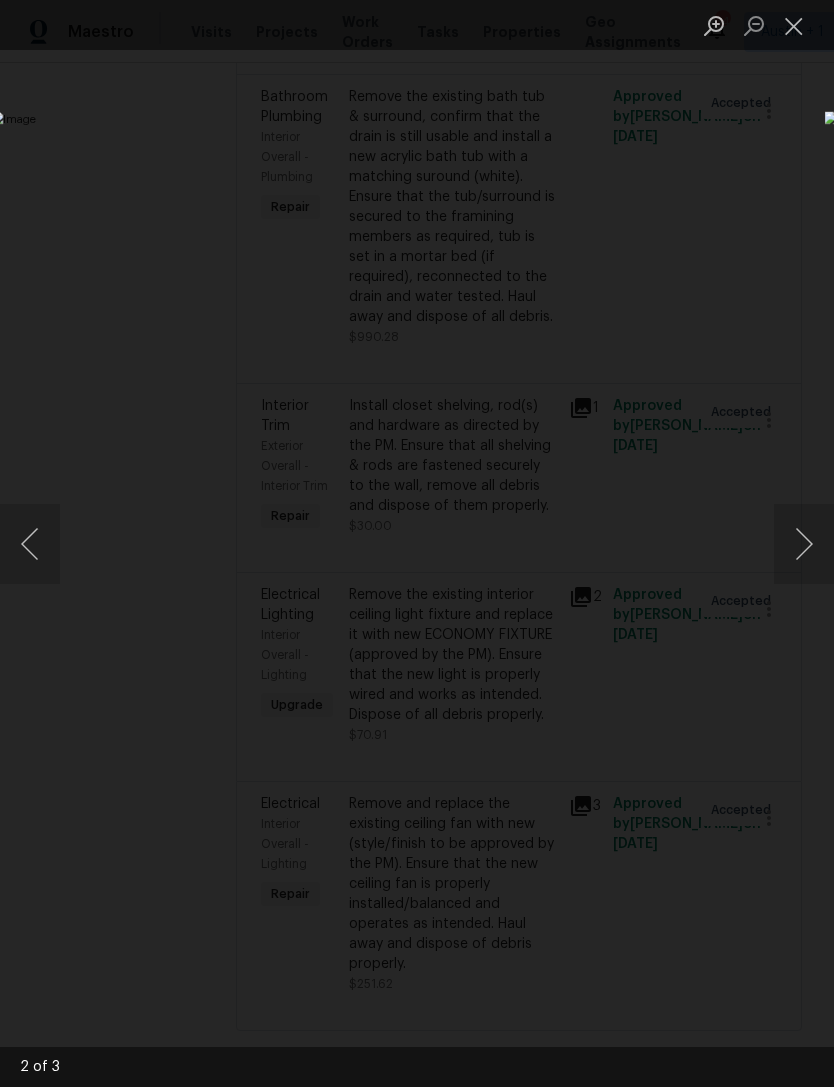 click at bounding box center (794, 25) 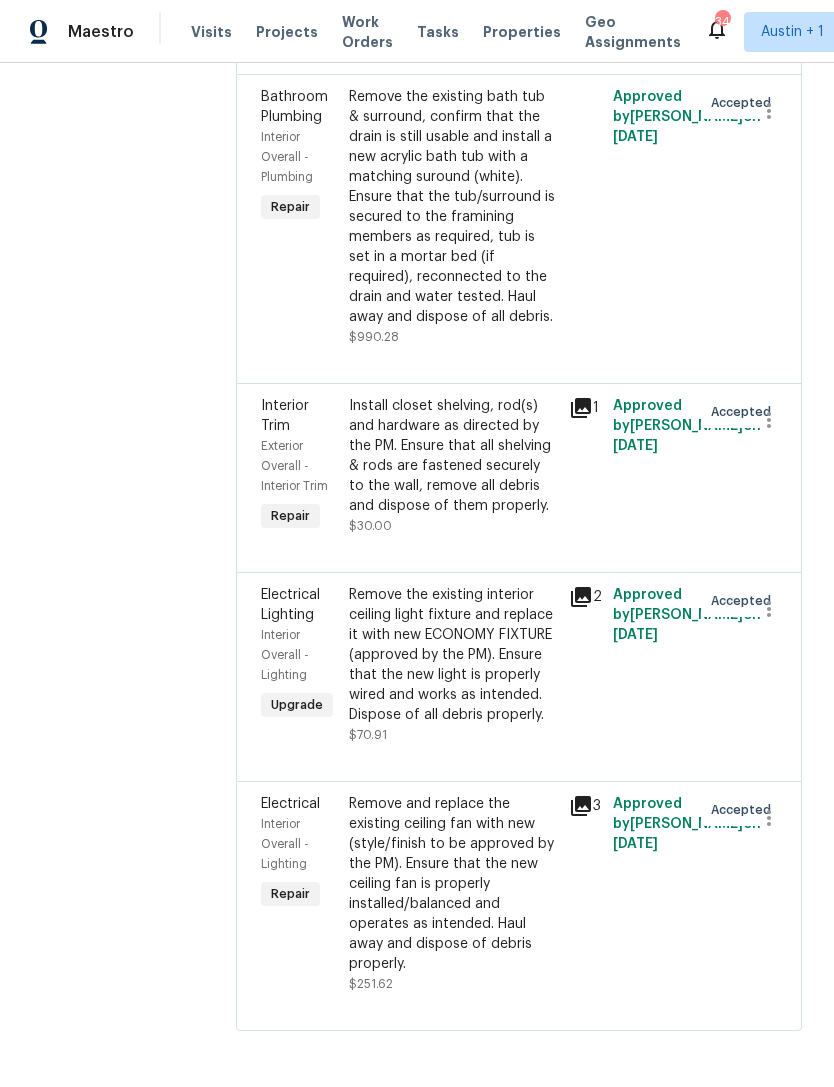 click on "Remove and replace the existing ceiling fan with new (style/finish to be approved by the PM). Ensure that the new ceiling fan is properly installed/balanced and  operates as intended. Haul away and dispose of debris properly. $251.62" at bounding box center [453, 894] 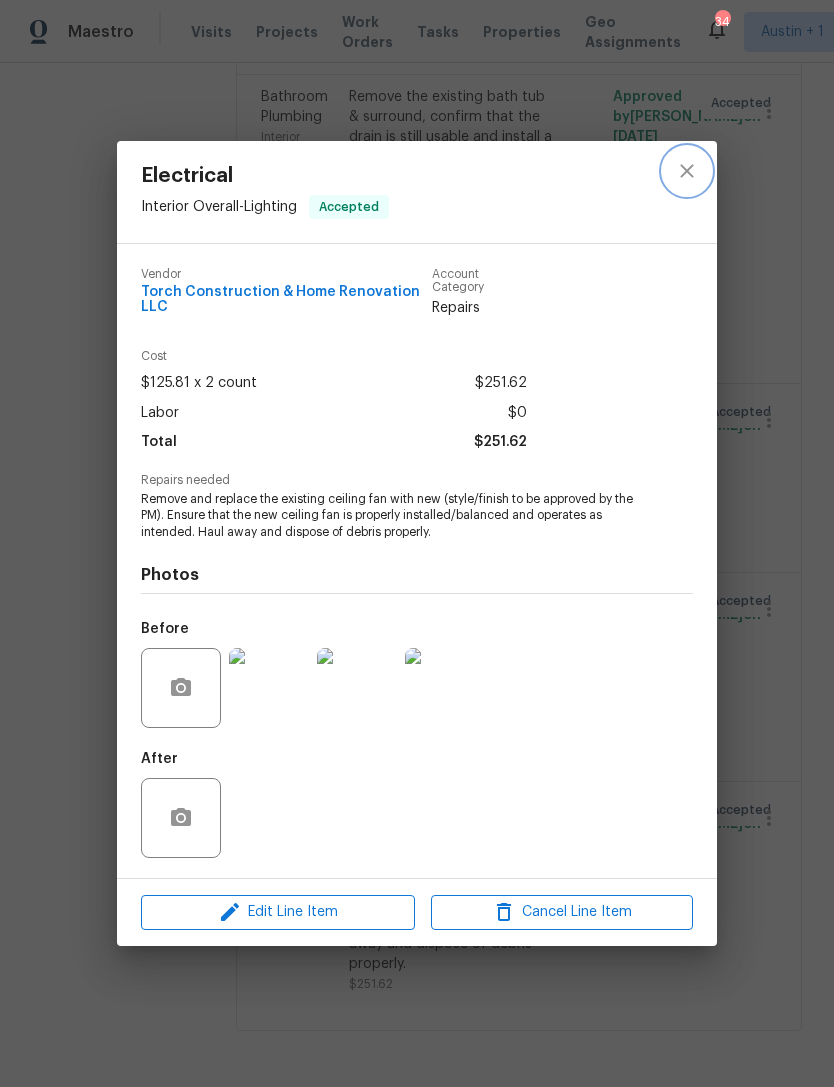 click 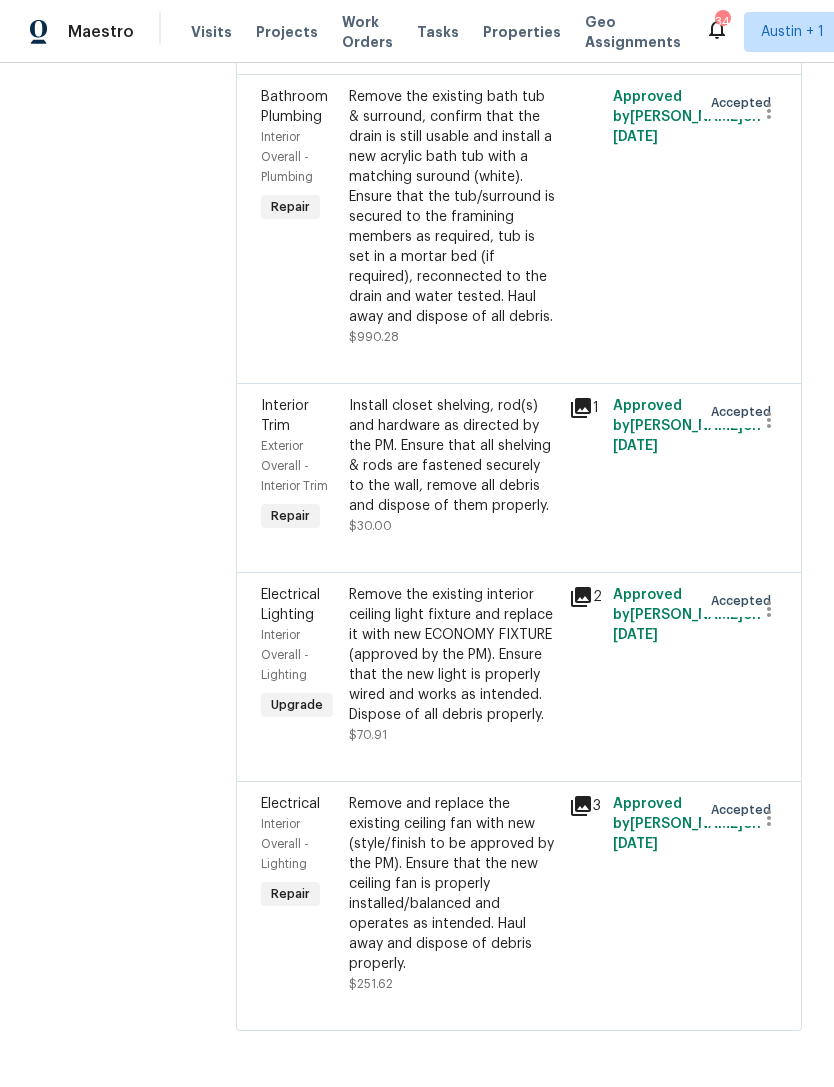 click 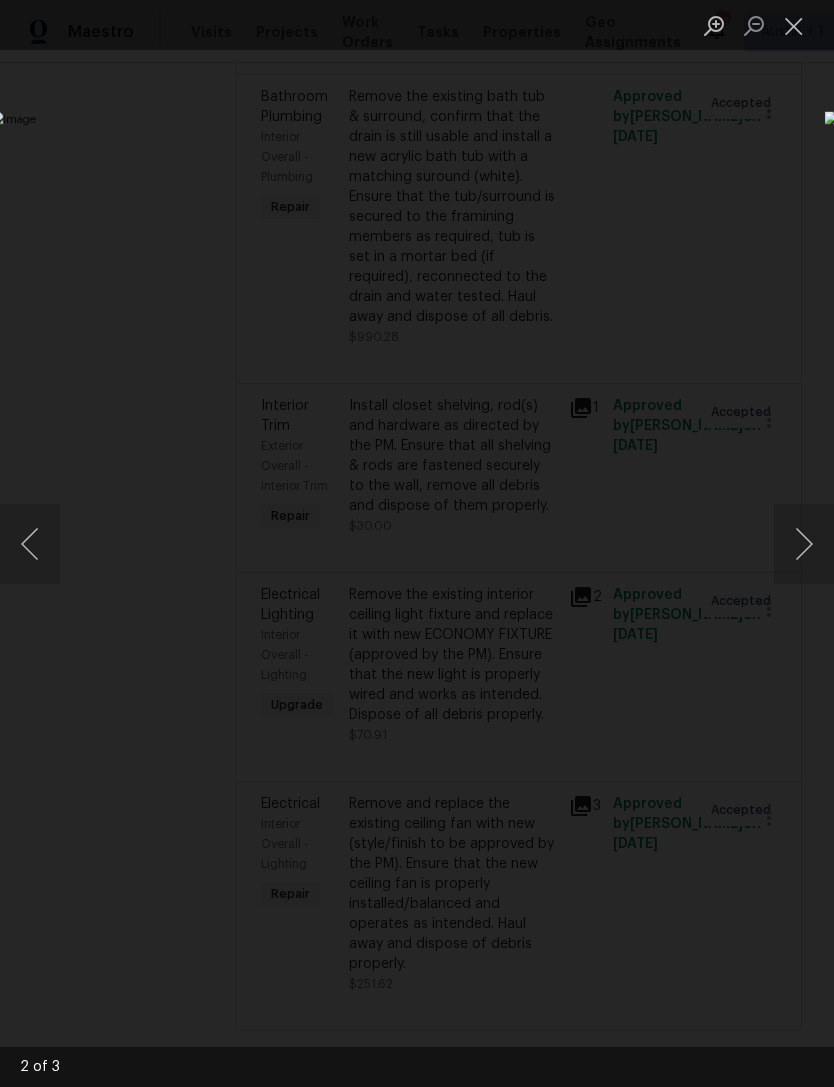 click at bounding box center (417, 543) 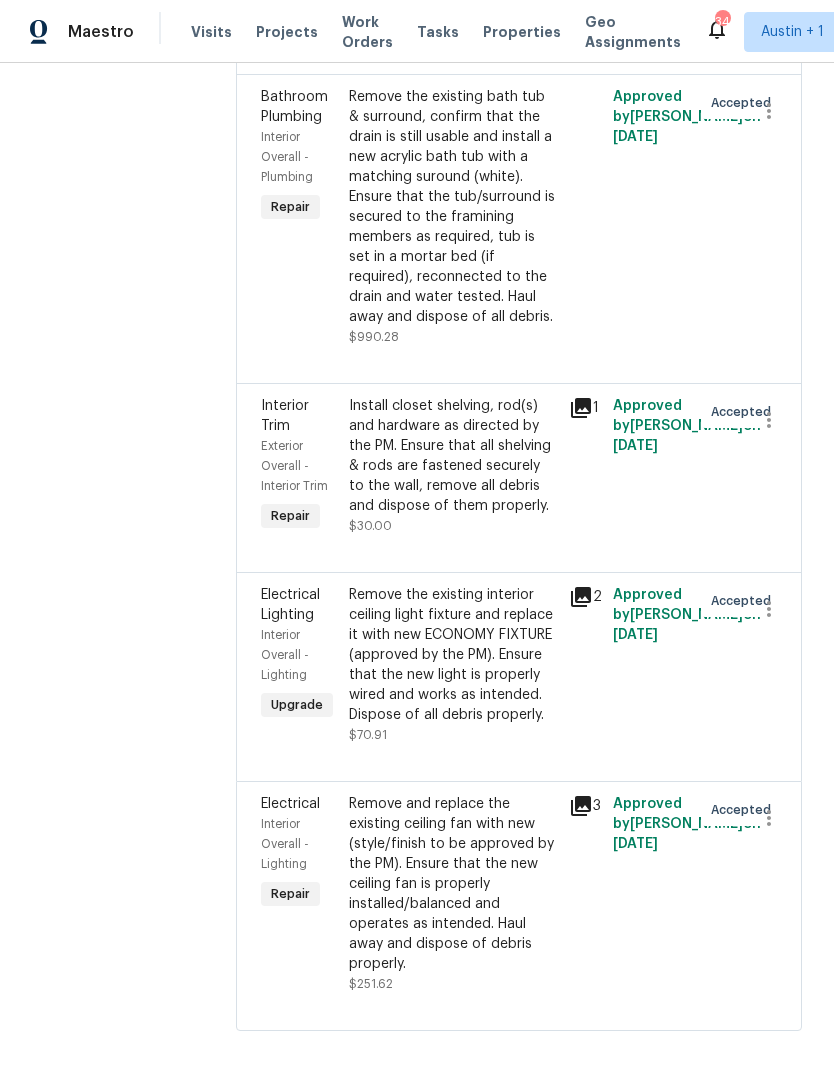 scroll, scrollTop: 5572, scrollLeft: 0, axis: vertical 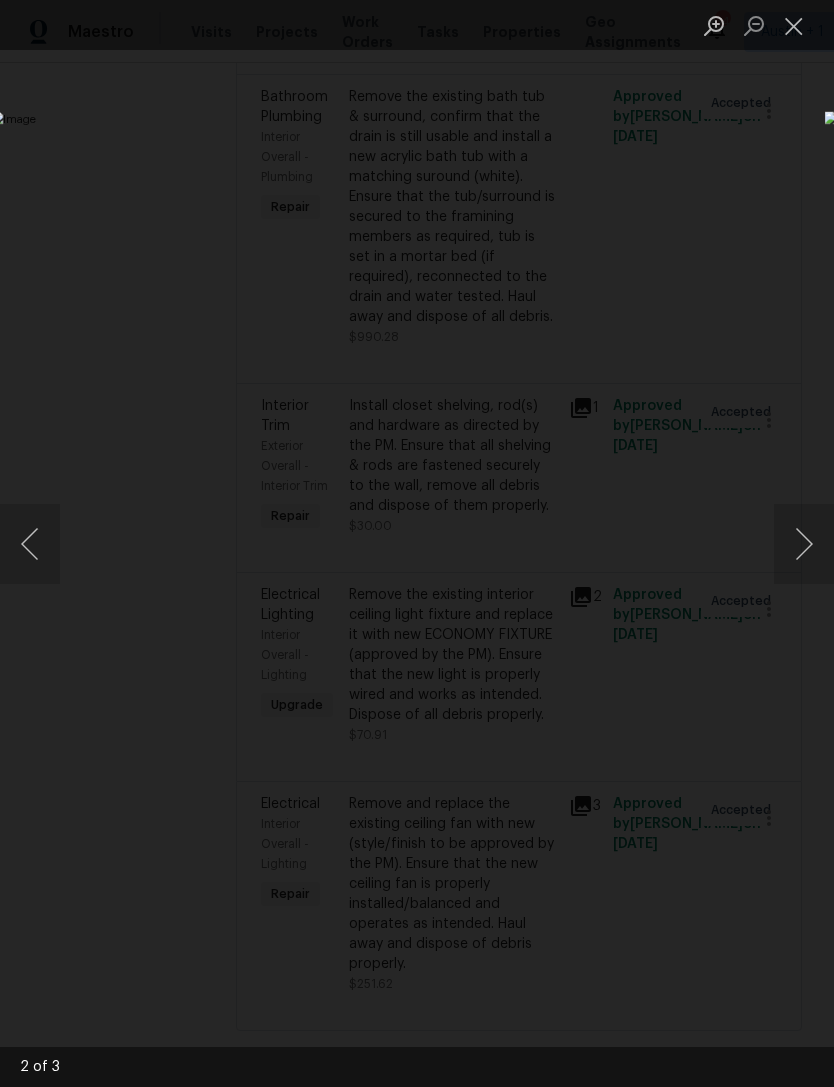 click at bounding box center (804, 544) 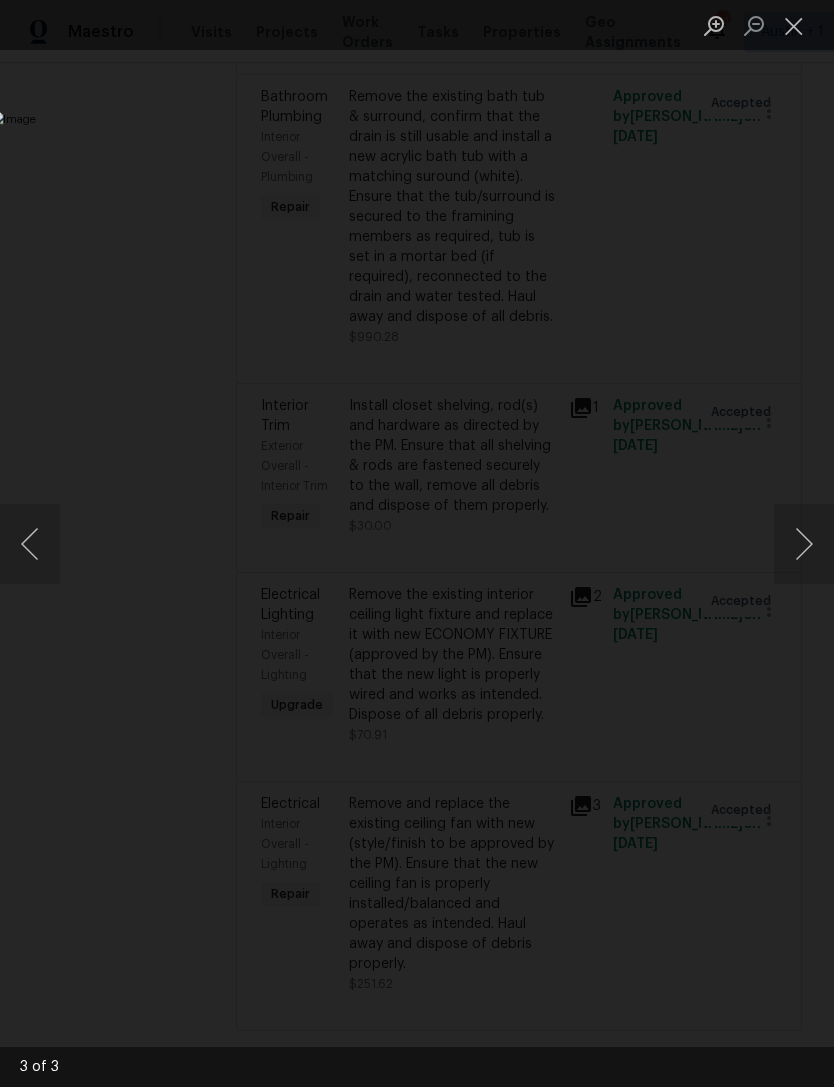 click at bounding box center (804, 544) 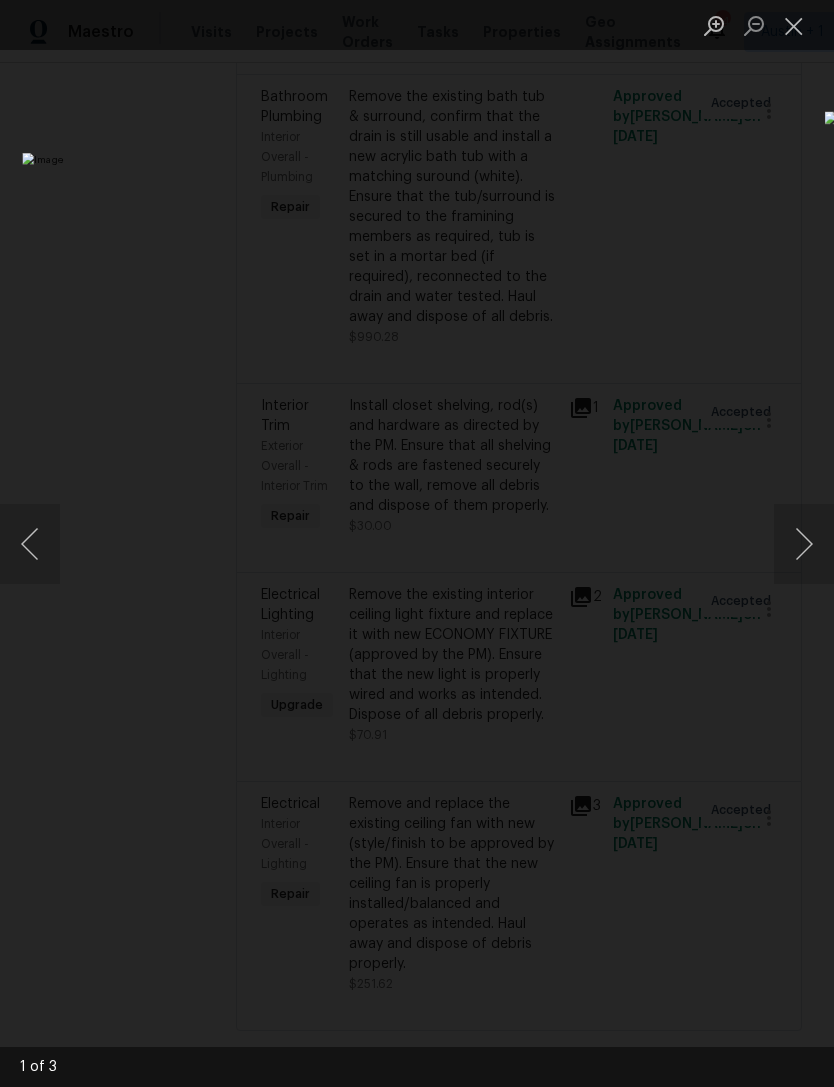 click at bounding box center [804, 544] 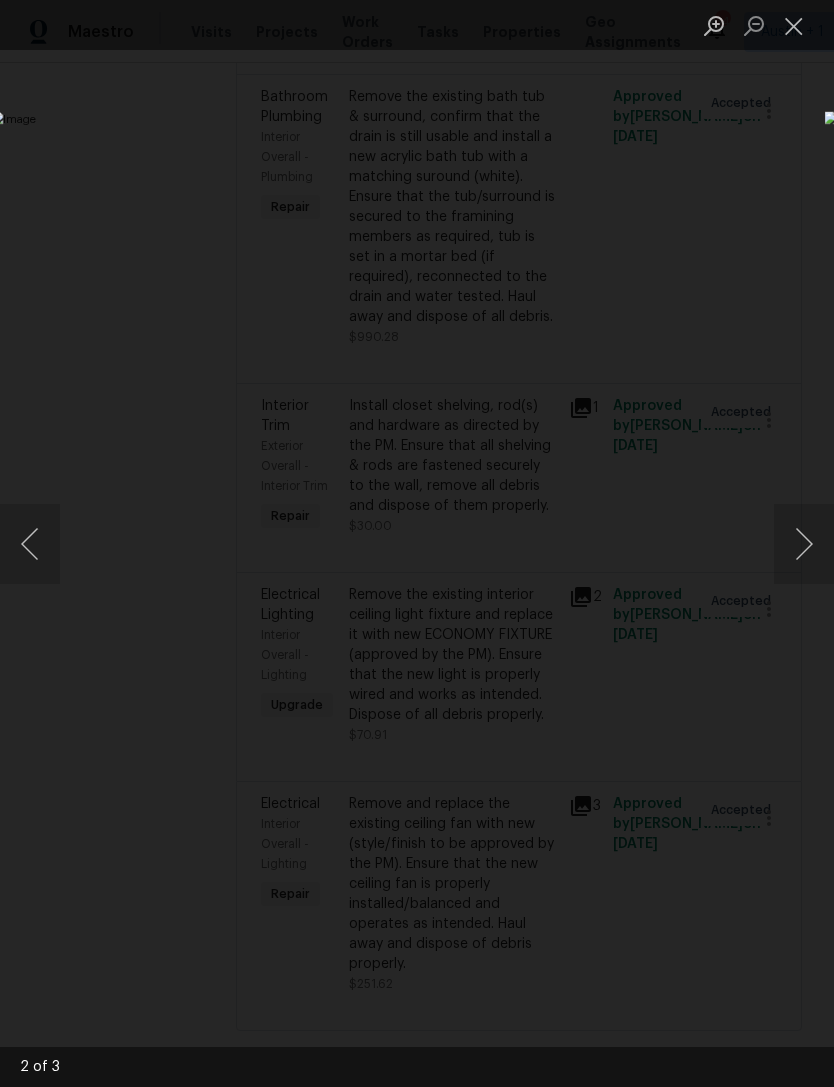 click at bounding box center [322, 543] 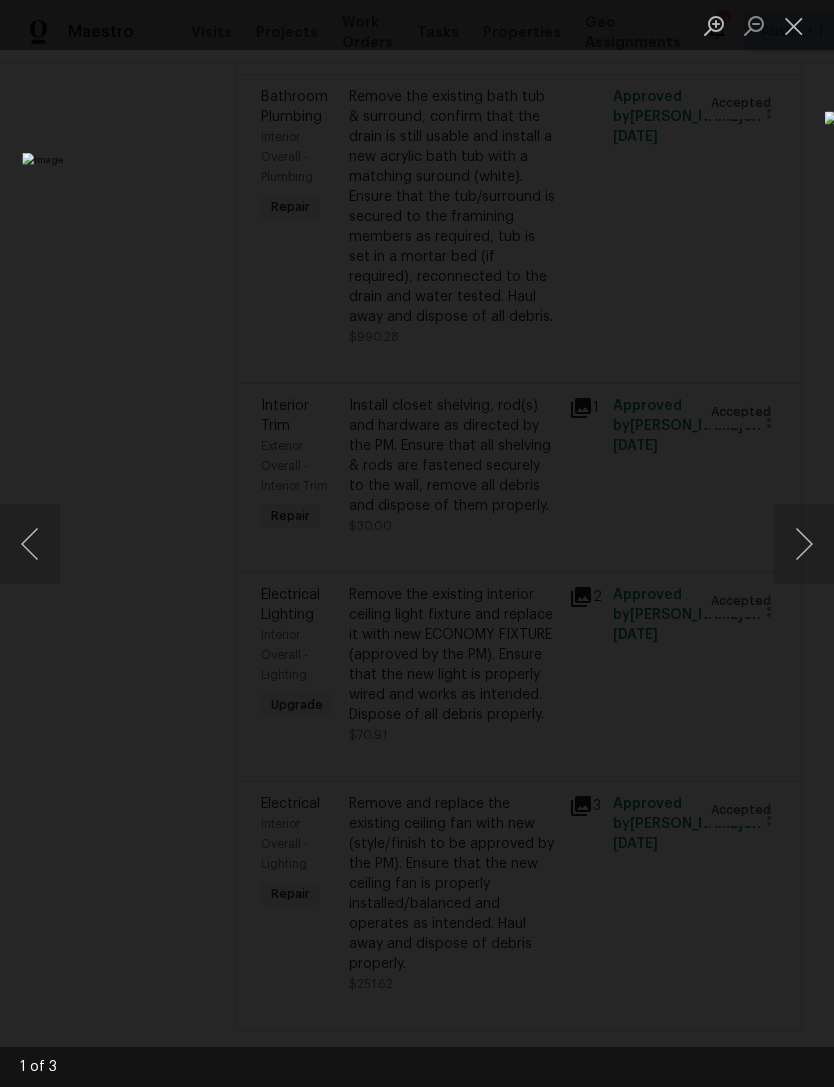 click at bounding box center [794, 25] 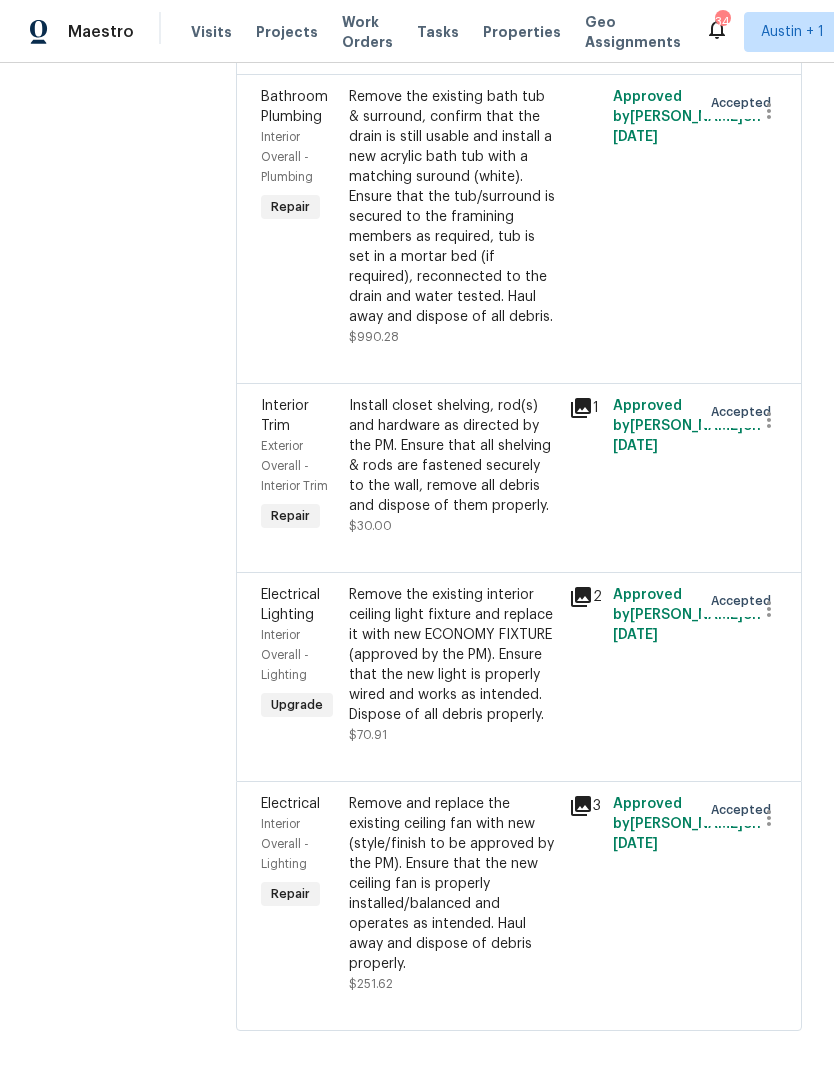 click on "Remove and replace the existing ceiling fan with new (style/finish to be approved by the PM). Ensure that the new ceiling fan is properly installed/balanced and  operates as intended. Haul away and dispose of debris properly." at bounding box center (453, 884) 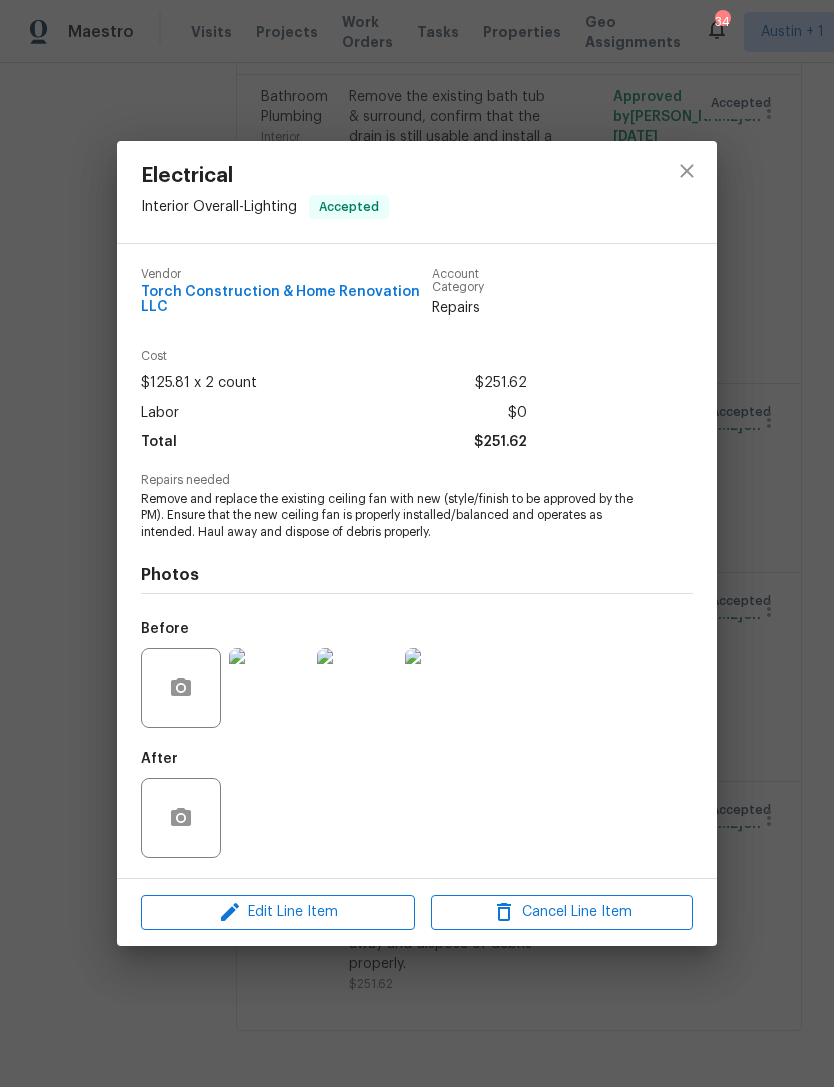 click at bounding box center [269, 688] 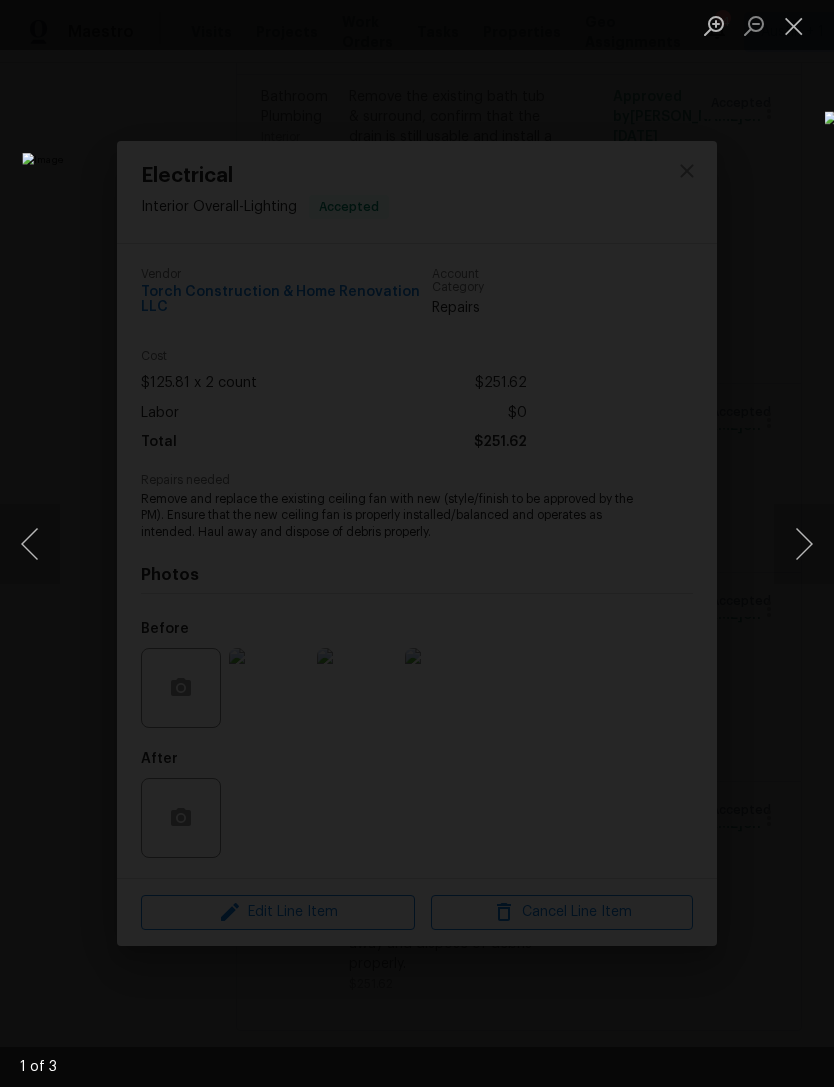 click at bounding box center (417, 543) 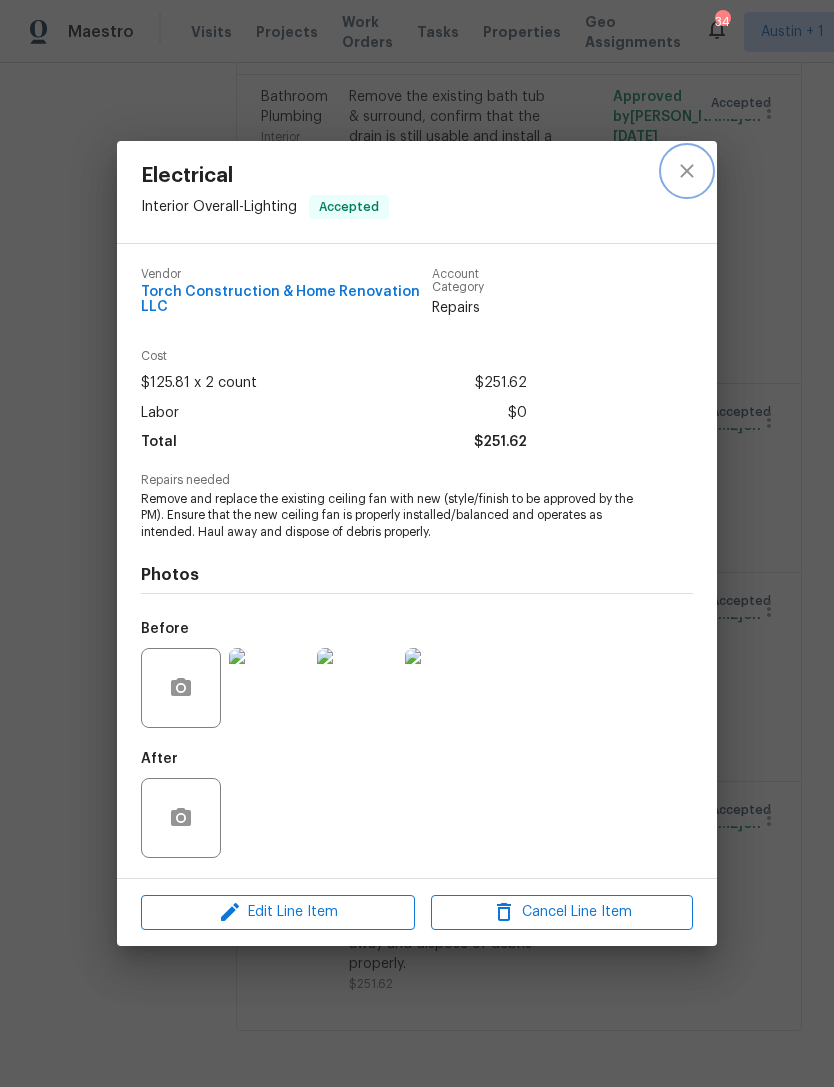 click 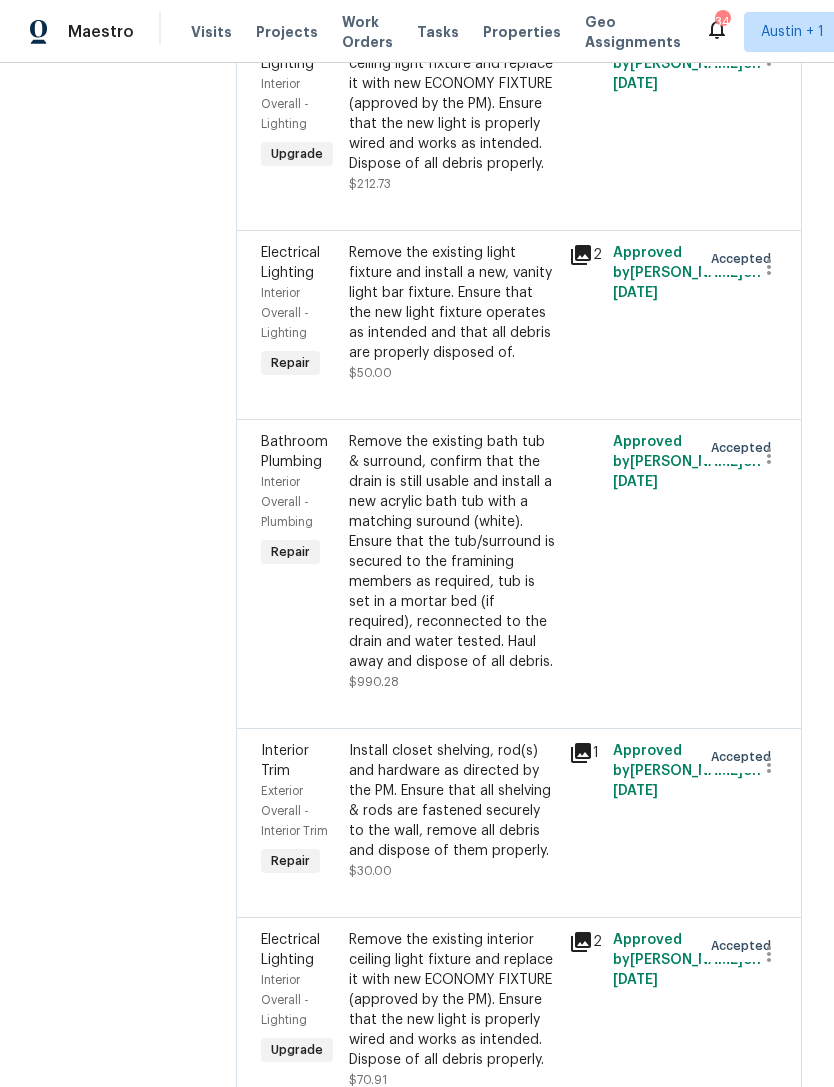 scroll, scrollTop: 4968, scrollLeft: 0, axis: vertical 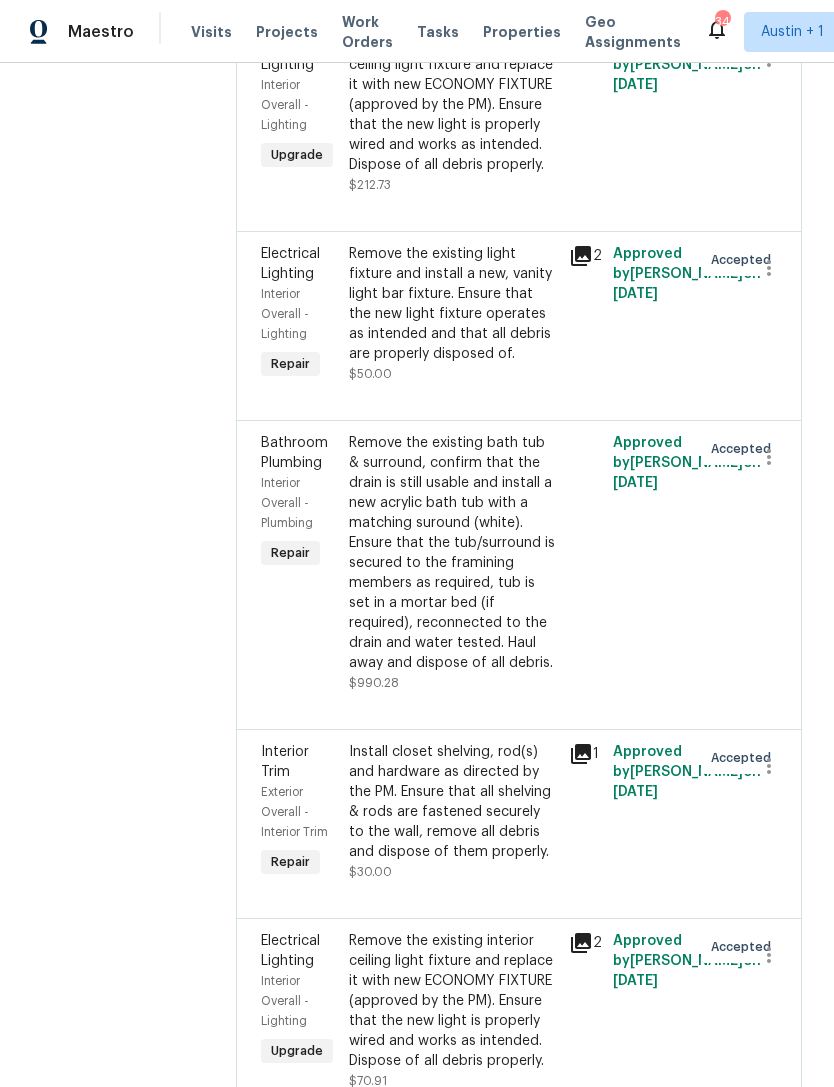click 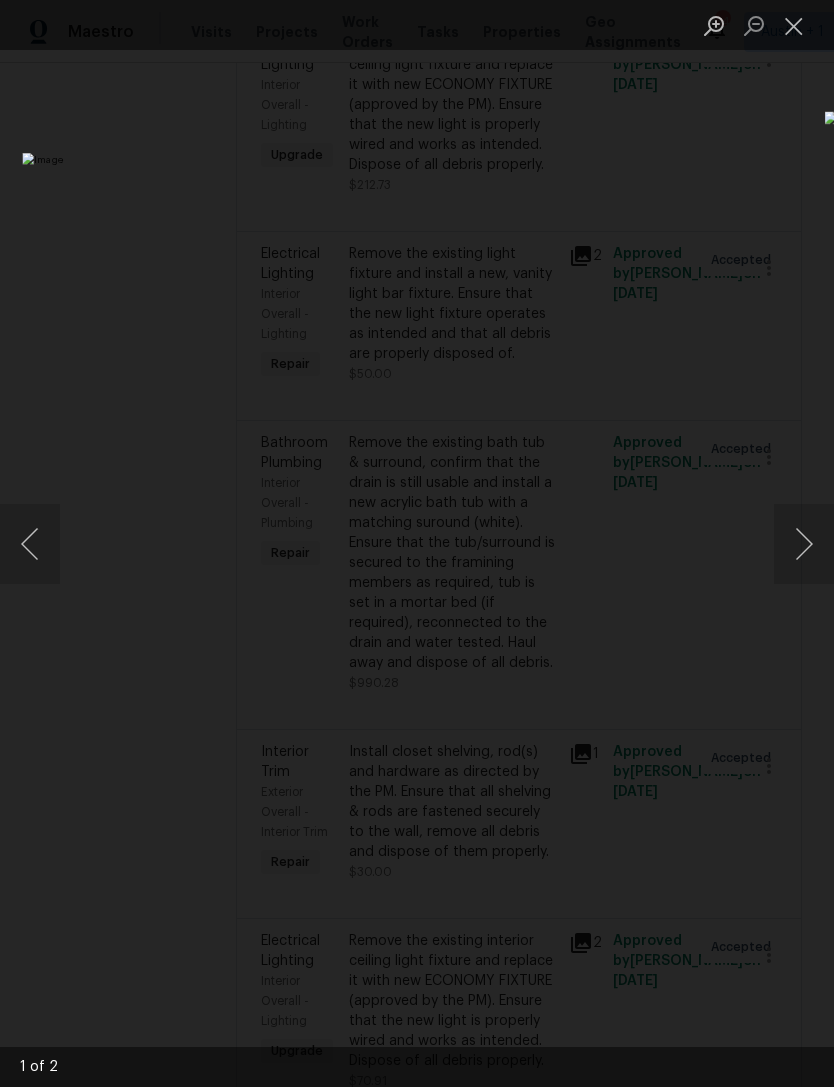click at bounding box center (804, 544) 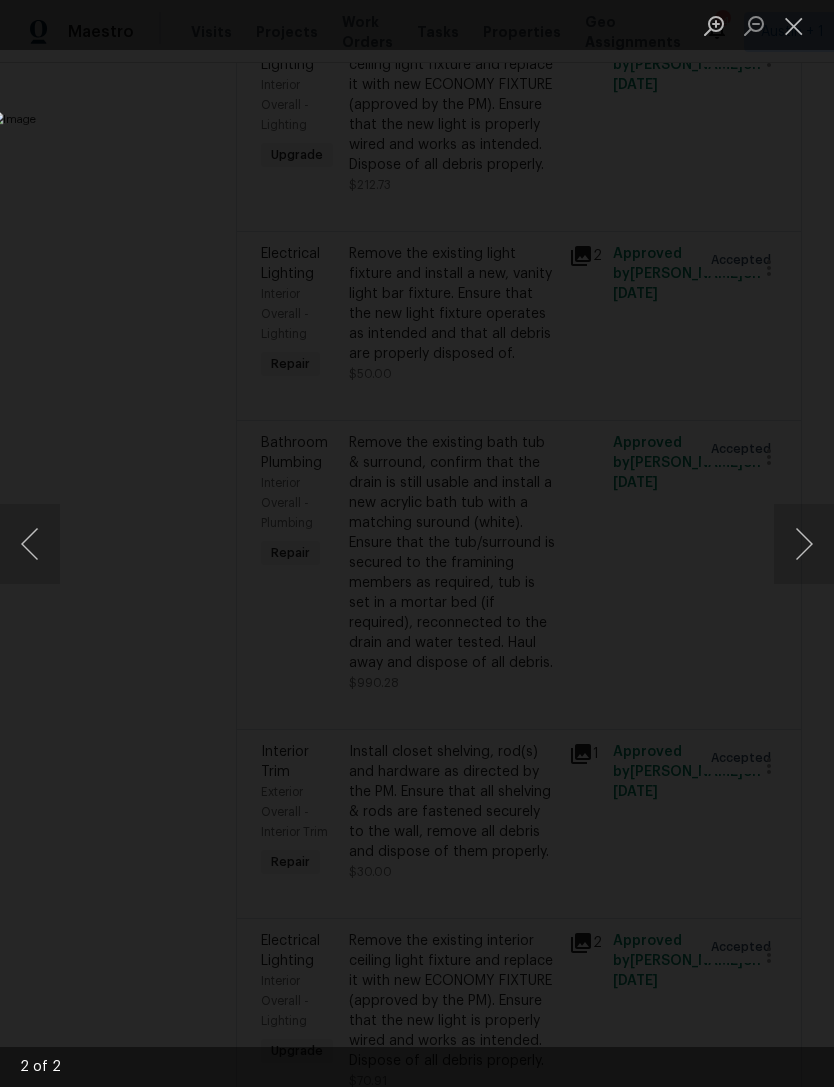 click at bounding box center (804, 544) 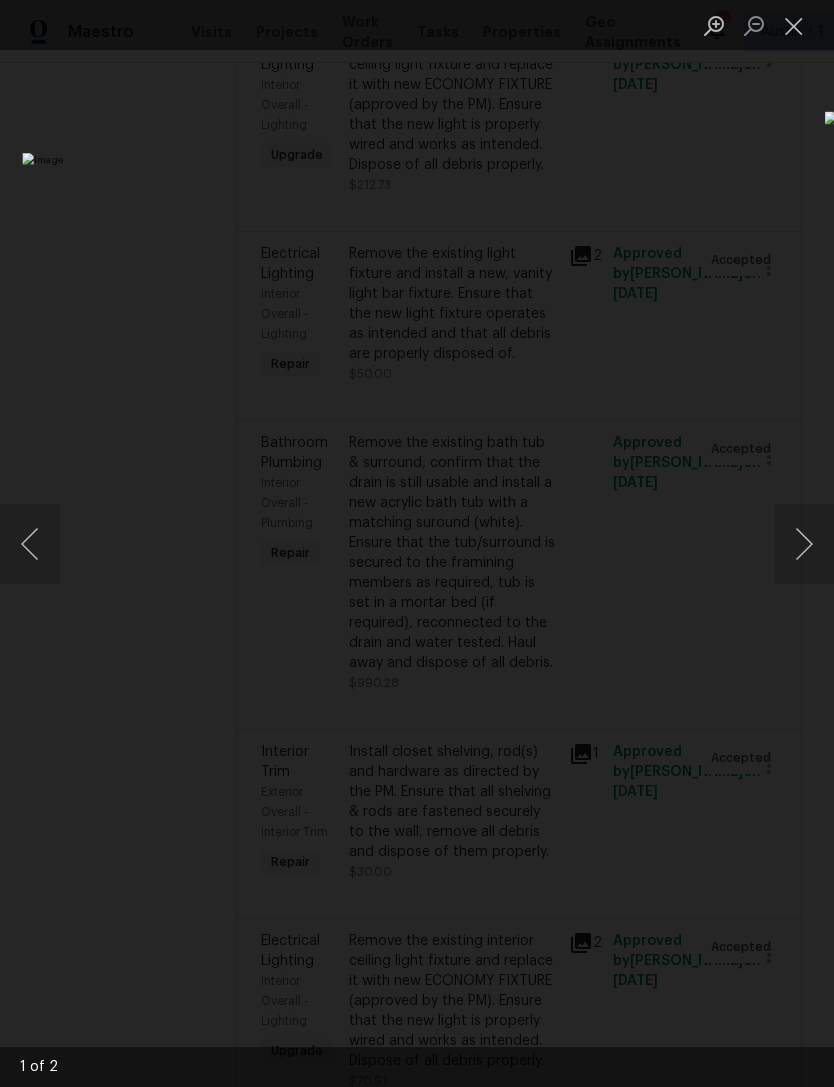 click at bounding box center (804, 544) 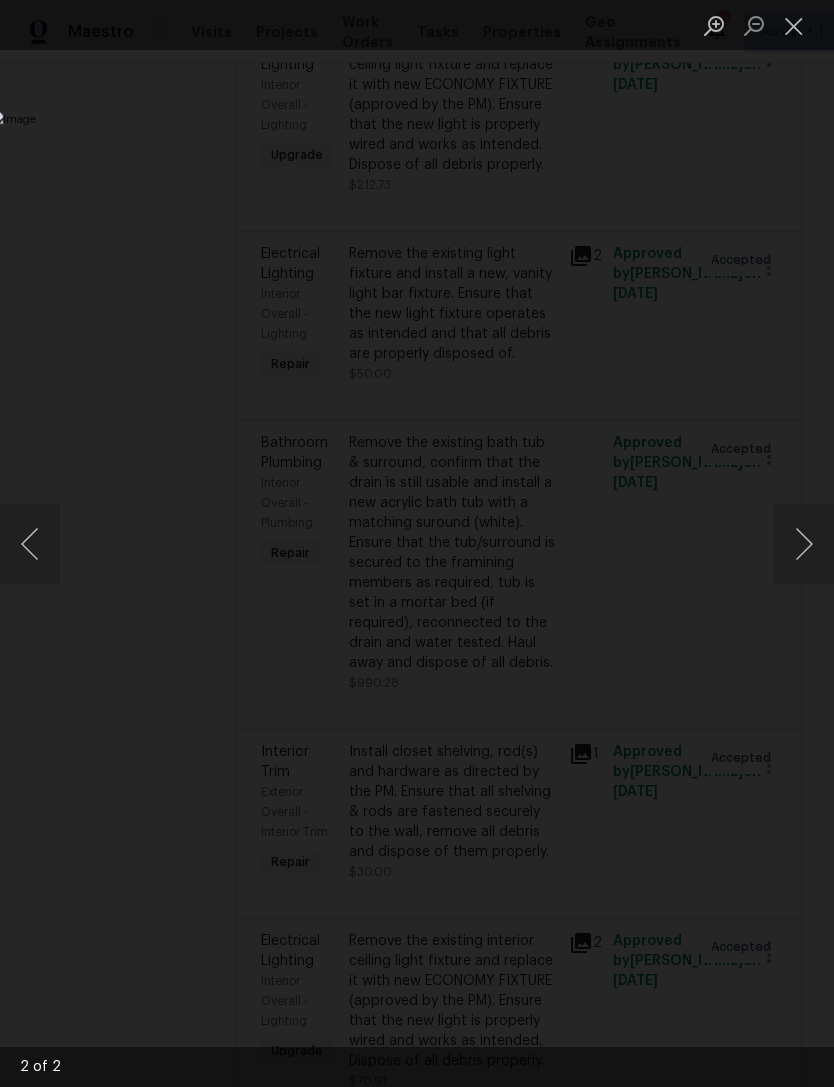 click at bounding box center (804, 544) 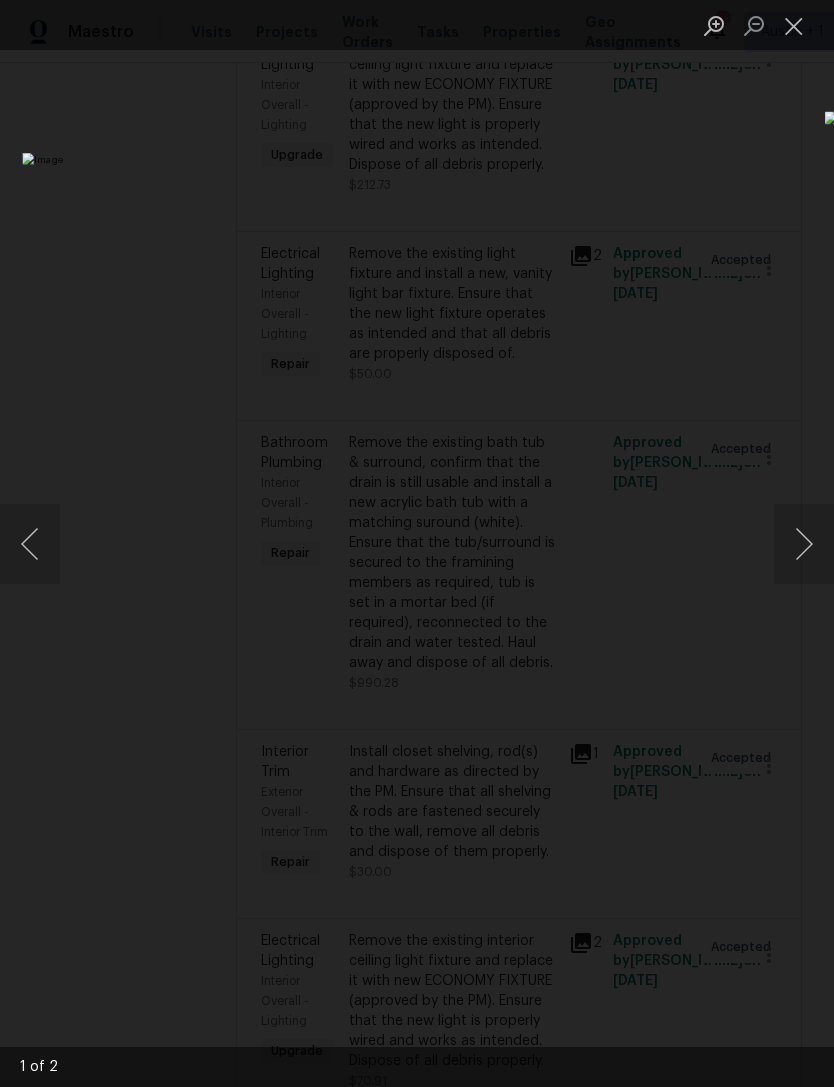 click at bounding box center (804, 544) 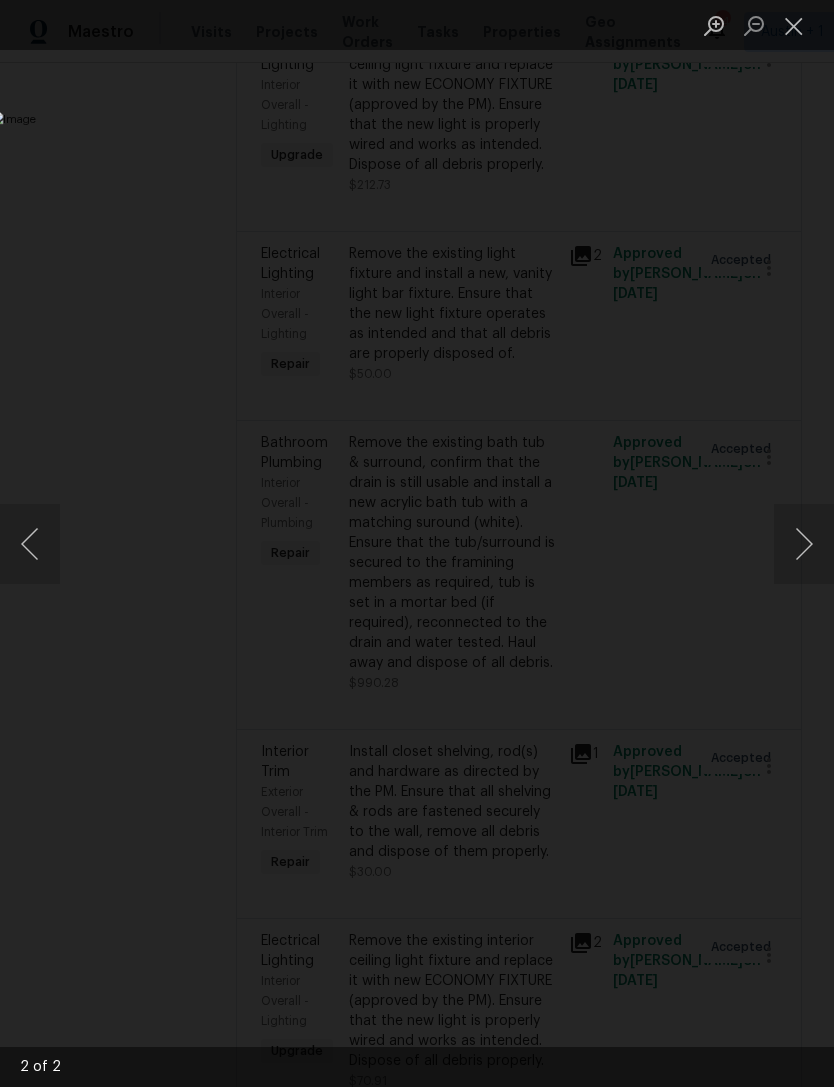 click at bounding box center [794, 25] 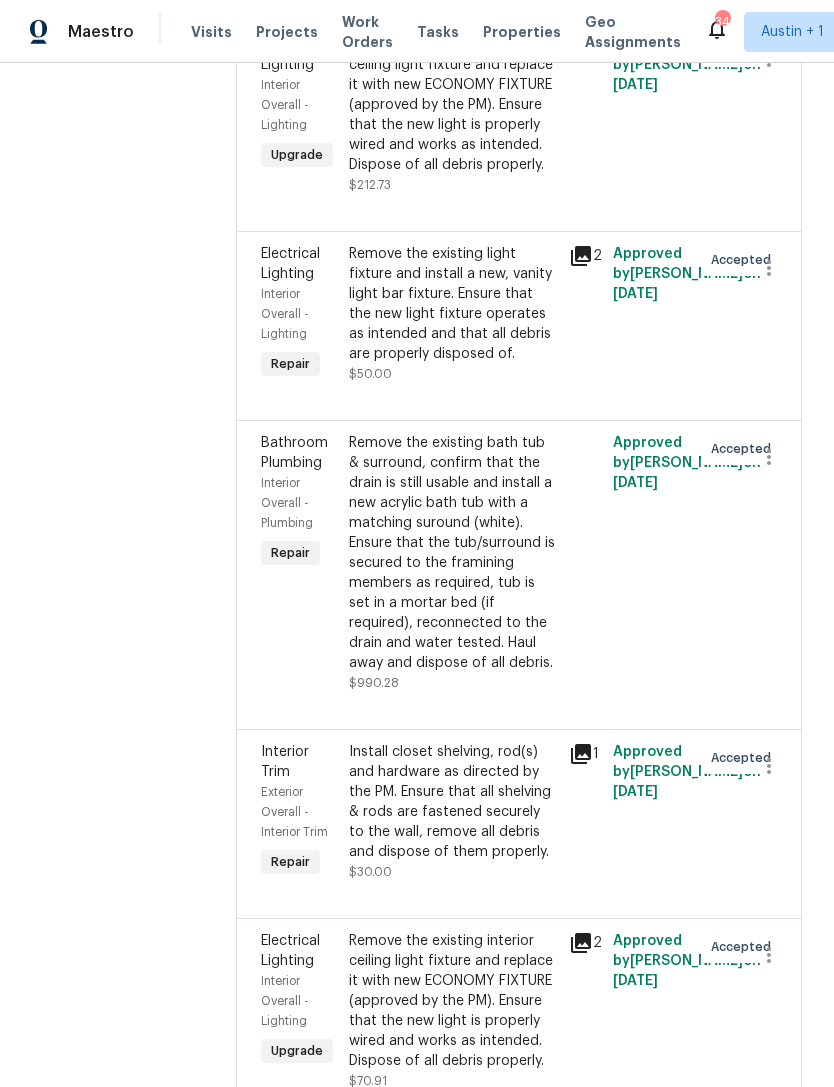 click on "Remove the existing light fixture and install a new, vanity light bar fixture. Ensure that the new light fixture operates as intended and that all debris are properly disposed of." at bounding box center [453, 304] 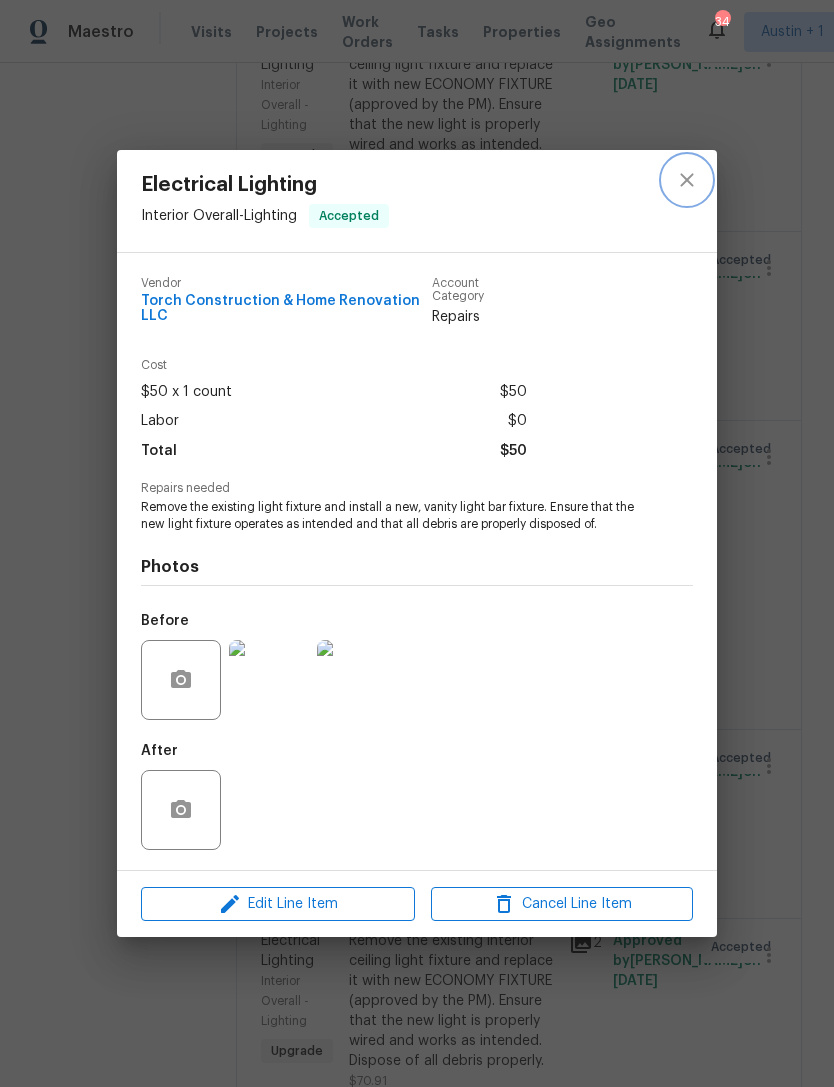 click 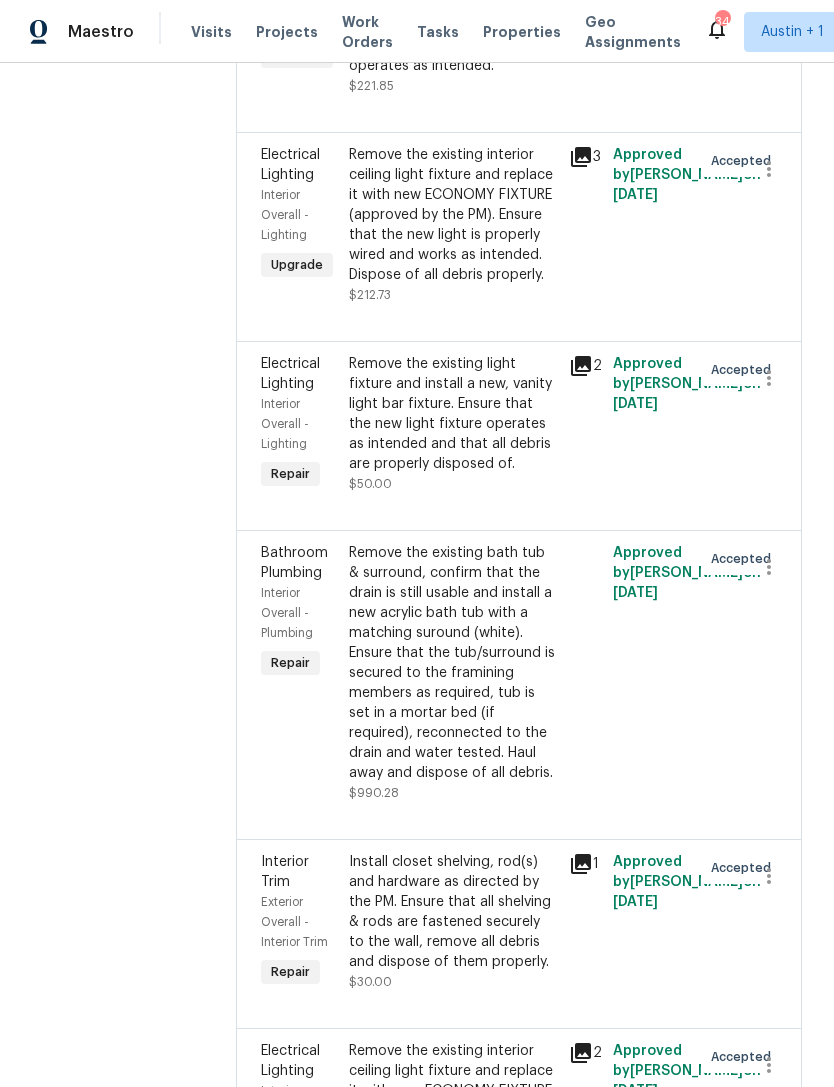 scroll, scrollTop: 4833, scrollLeft: 0, axis: vertical 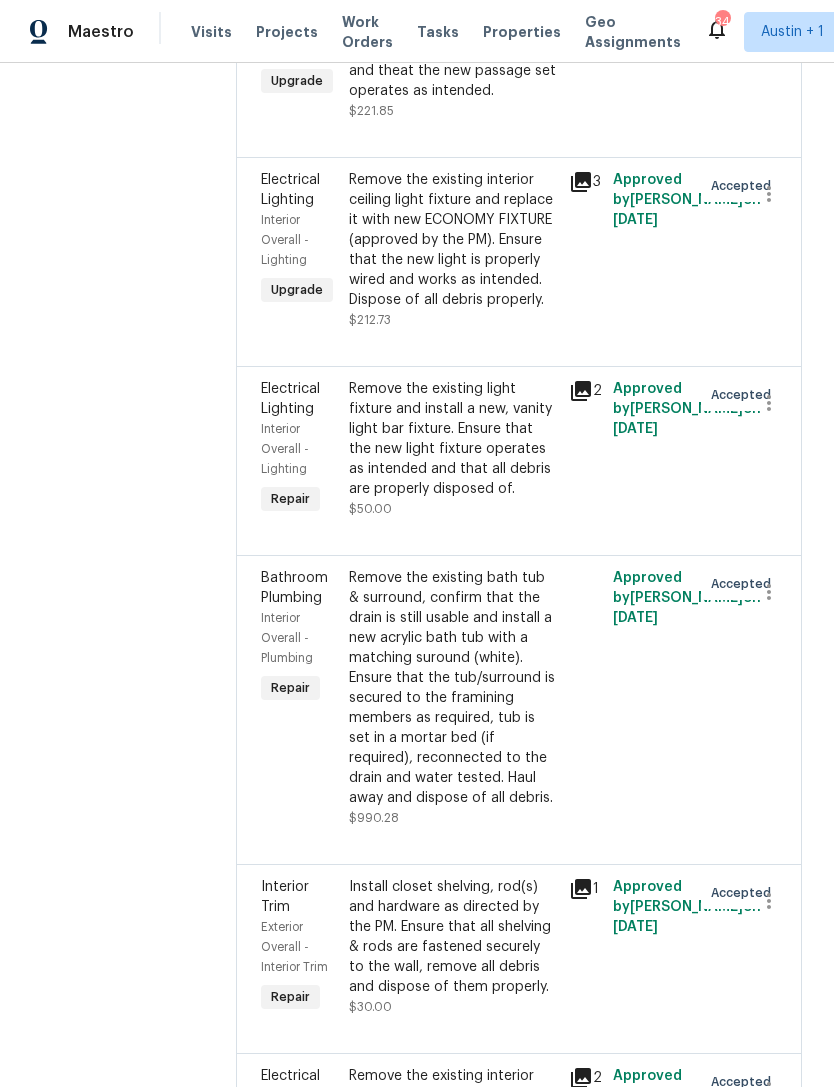 click on "Remove the existing interior ceiling light fixture and replace it with new ECONOMY FIXTURE (approved by the PM). Ensure that the new light is properly wired and works as intended. Dispose of all debris properly." at bounding box center [453, 240] 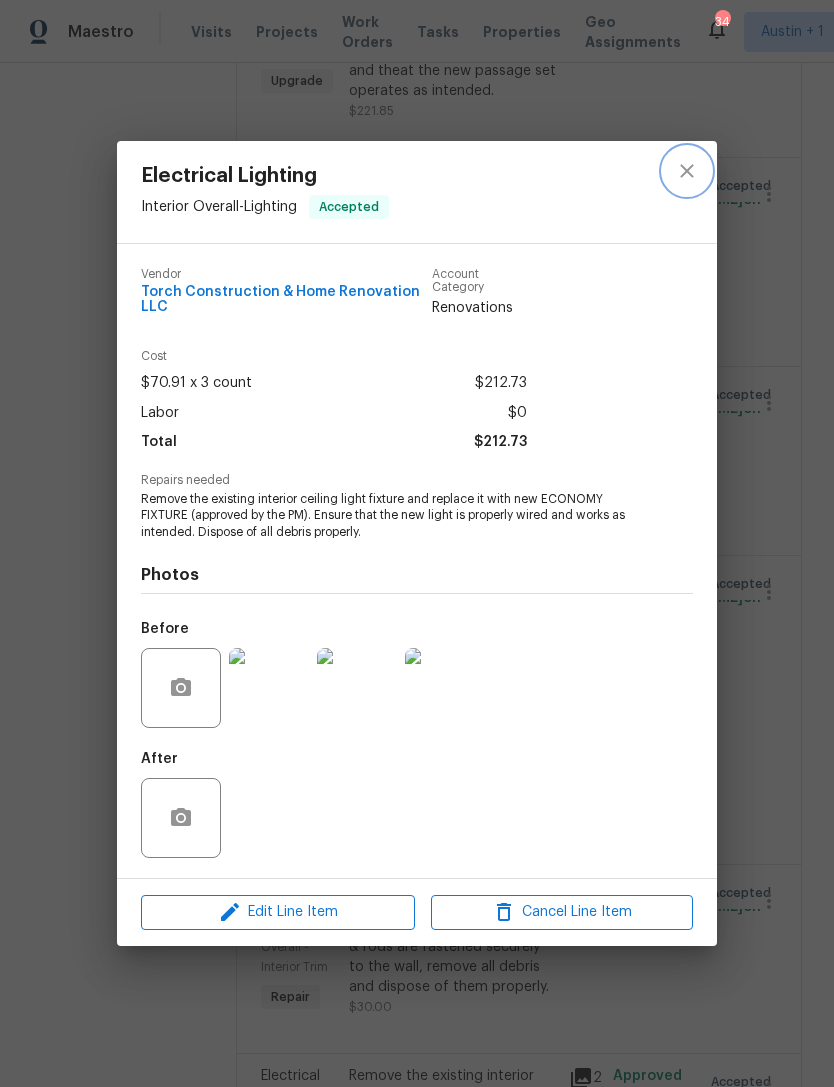 click 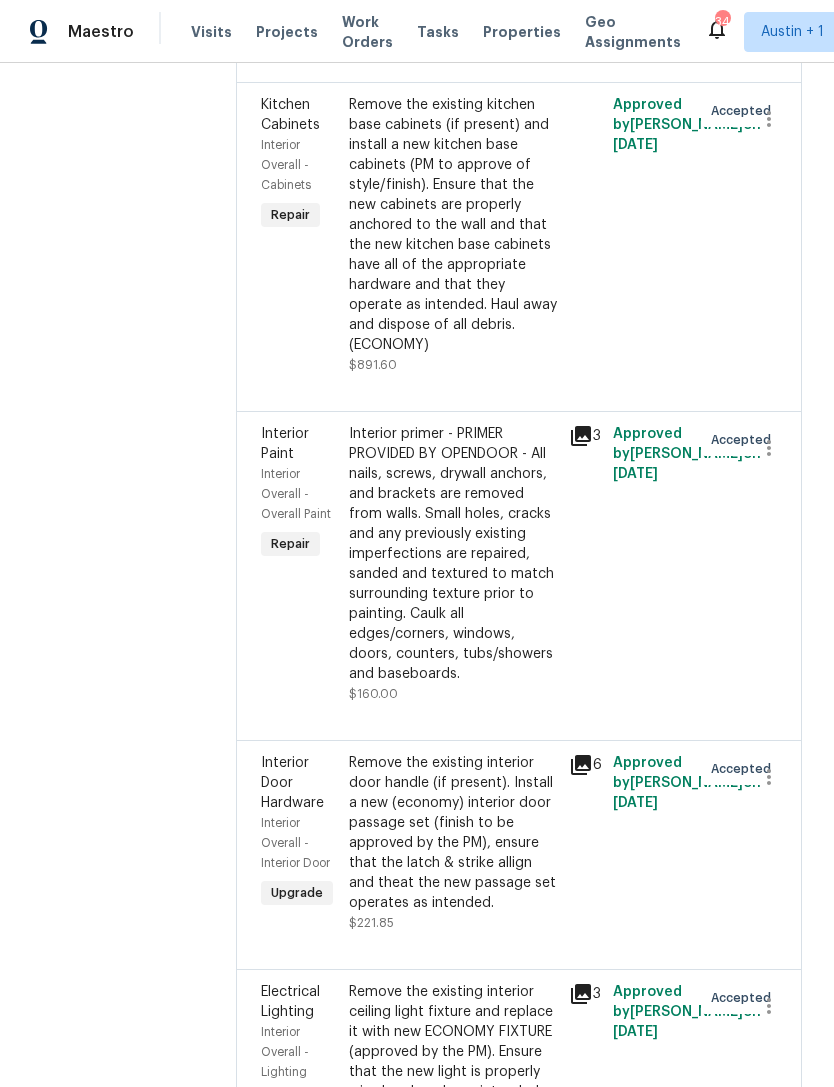 scroll, scrollTop: 4029, scrollLeft: 0, axis: vertical 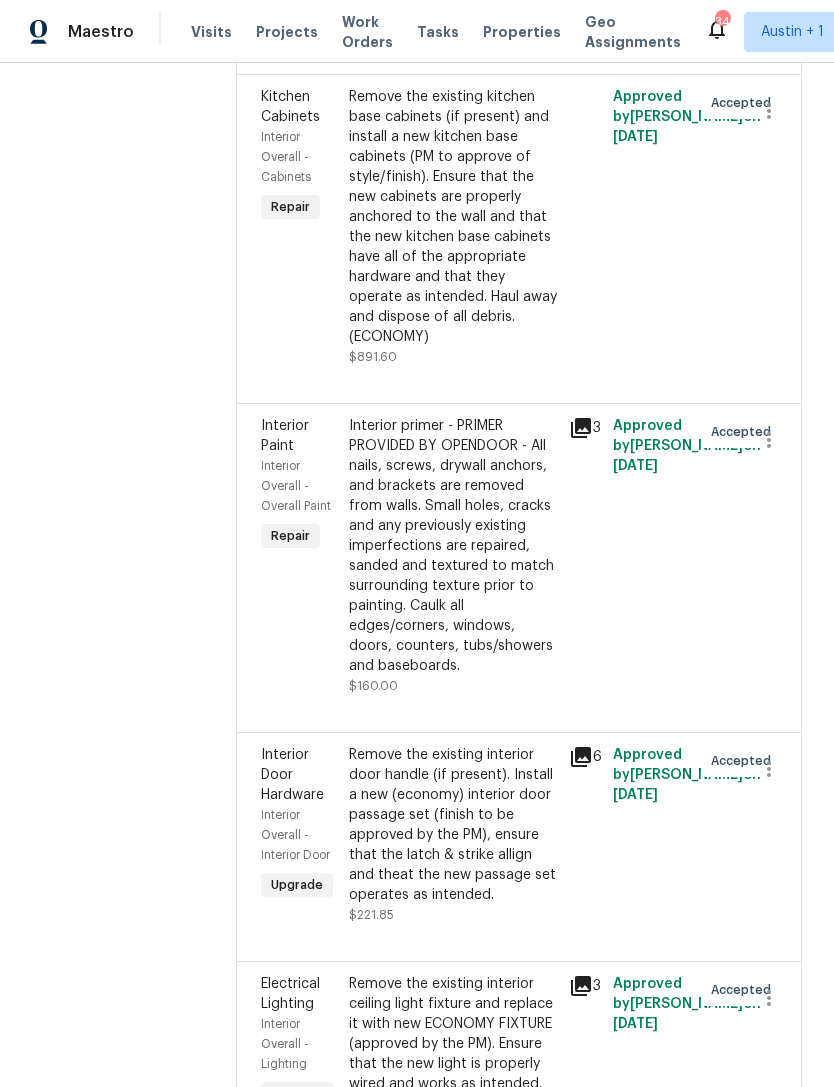 click on "Interior primer - PRIMER PROVIDED BY OPENDOOR - All nails, screws, drywall anchors, and brackets are removed from walls. Small holes, cracks and any previously existing imperfections are repaired, sanded and textured to match surrounding texture prior to painting. Caulk all edges/corners, windows, doors, counters, tubs/showers and baseboards." at bounding box center [453, 546] 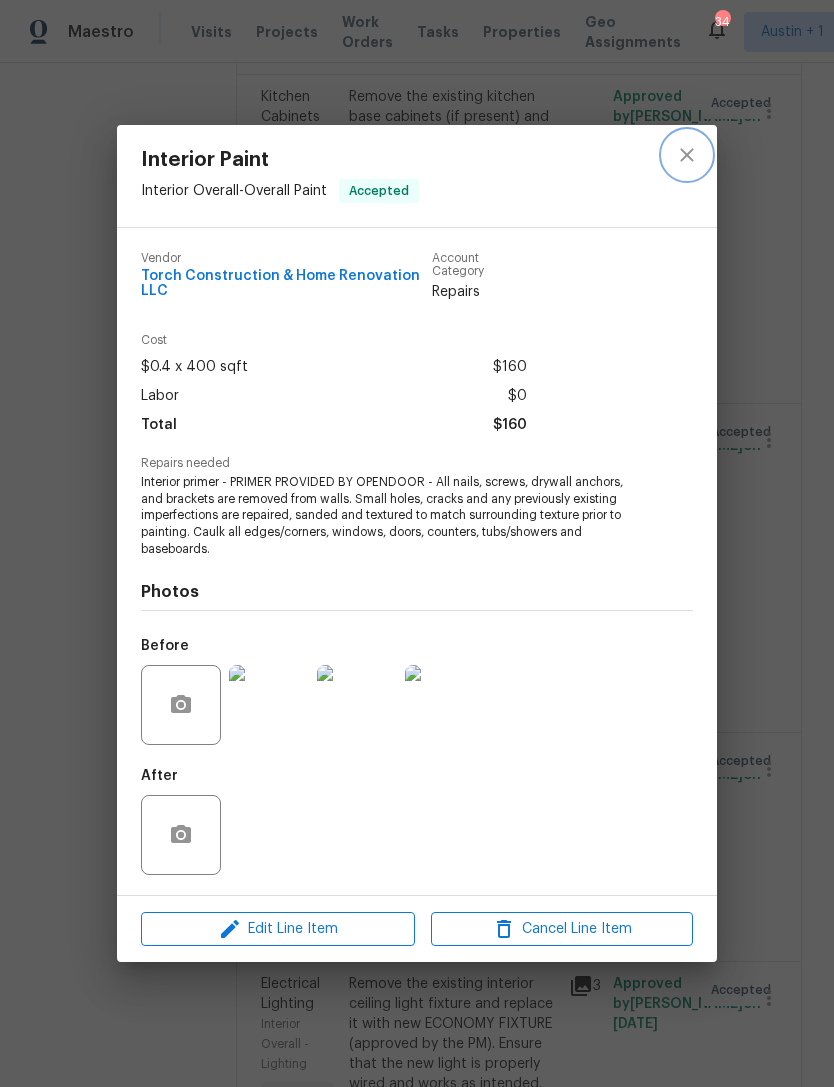 click 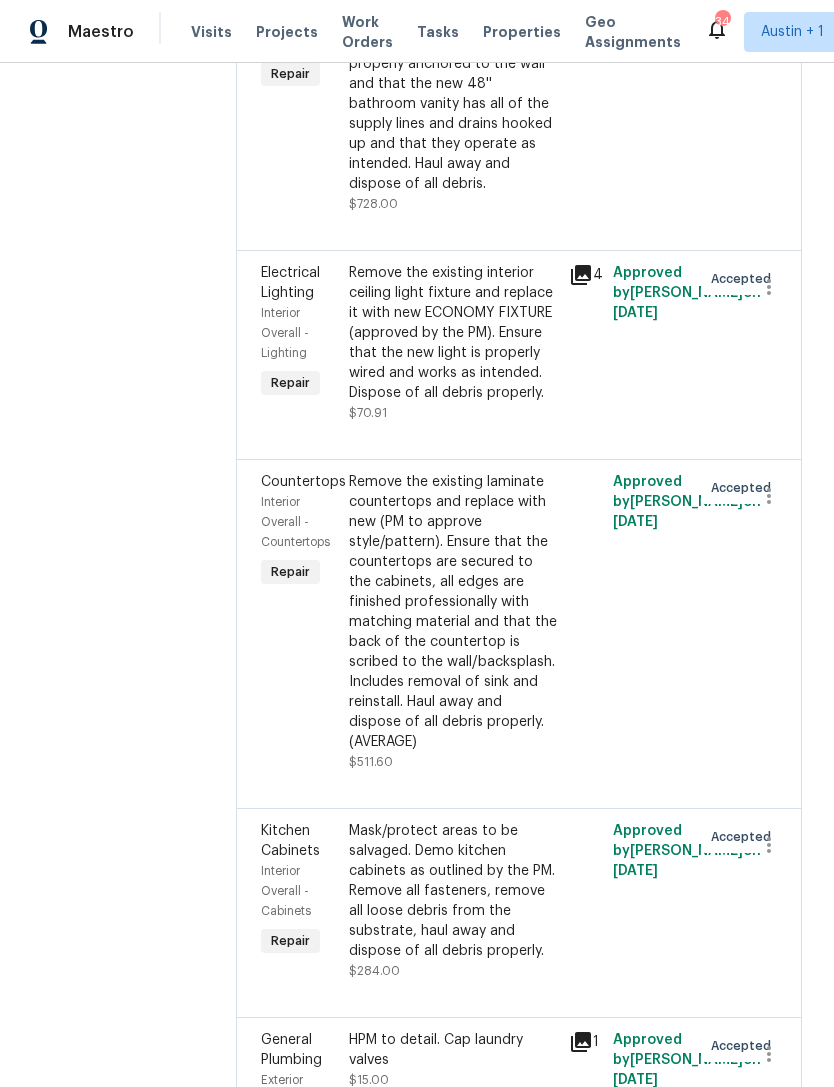 scroll, scrollTop: 915, scrollLeft: 0, axis: vertical 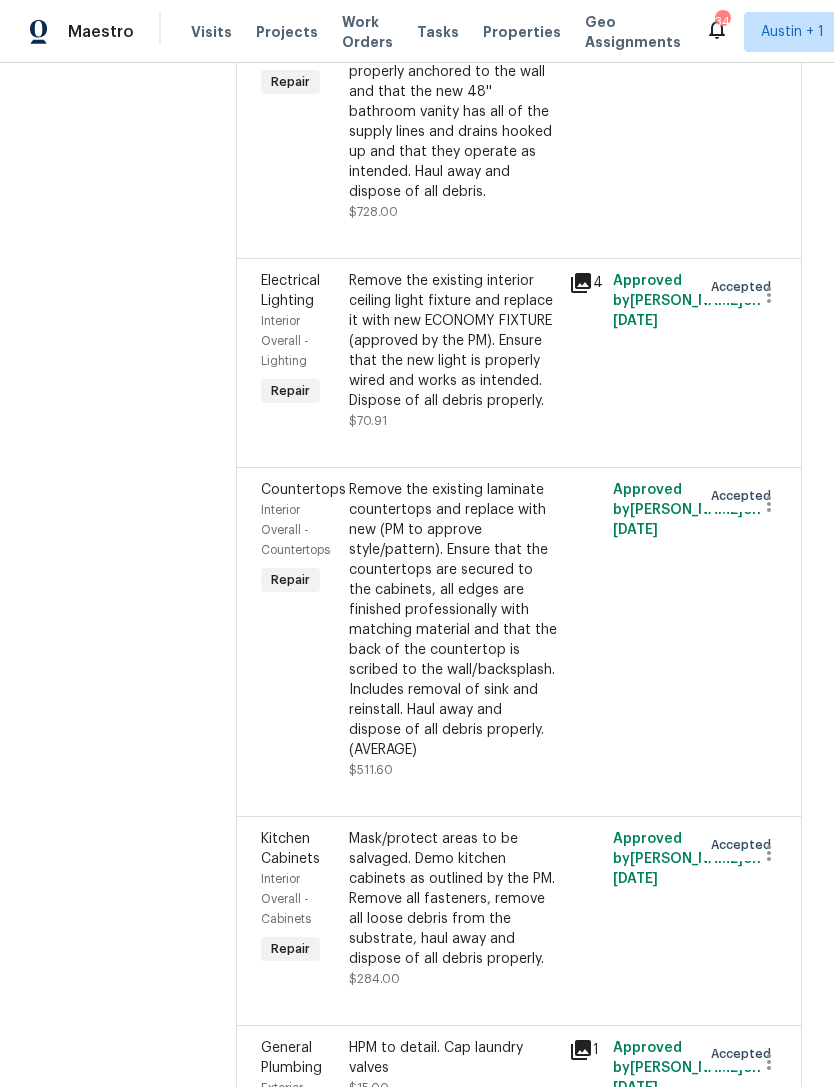 click 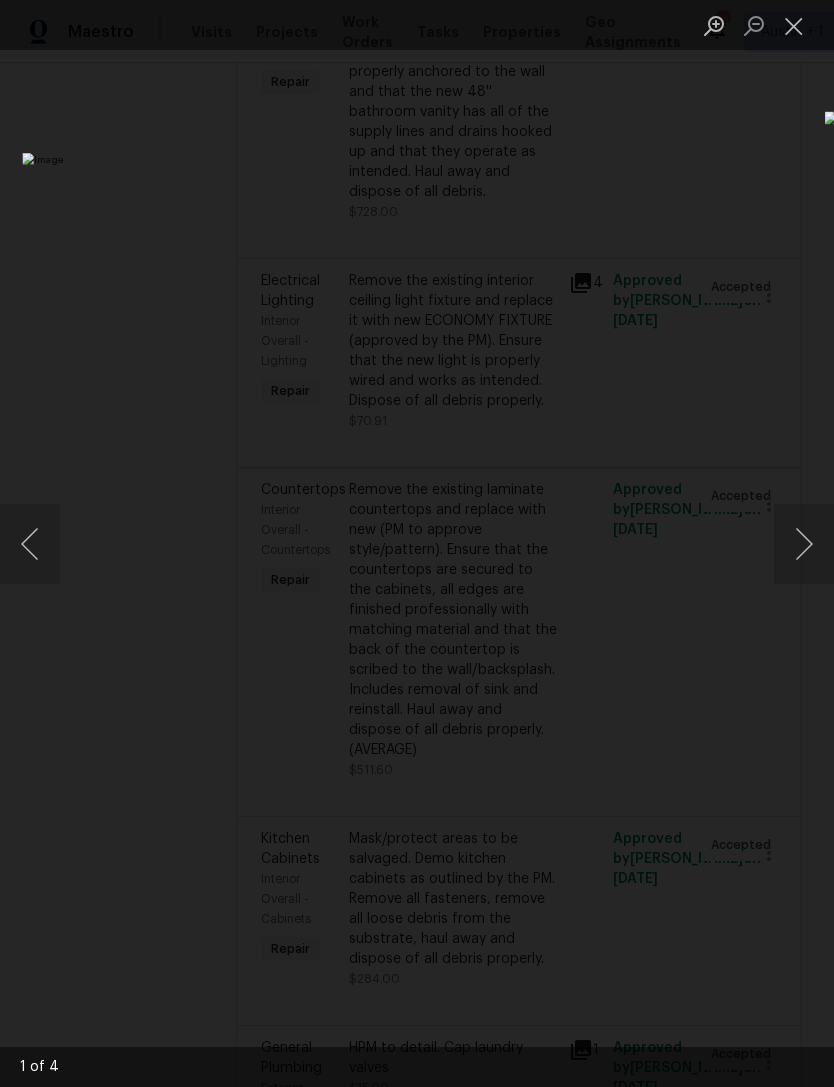 click at bounding box center [794, 25] 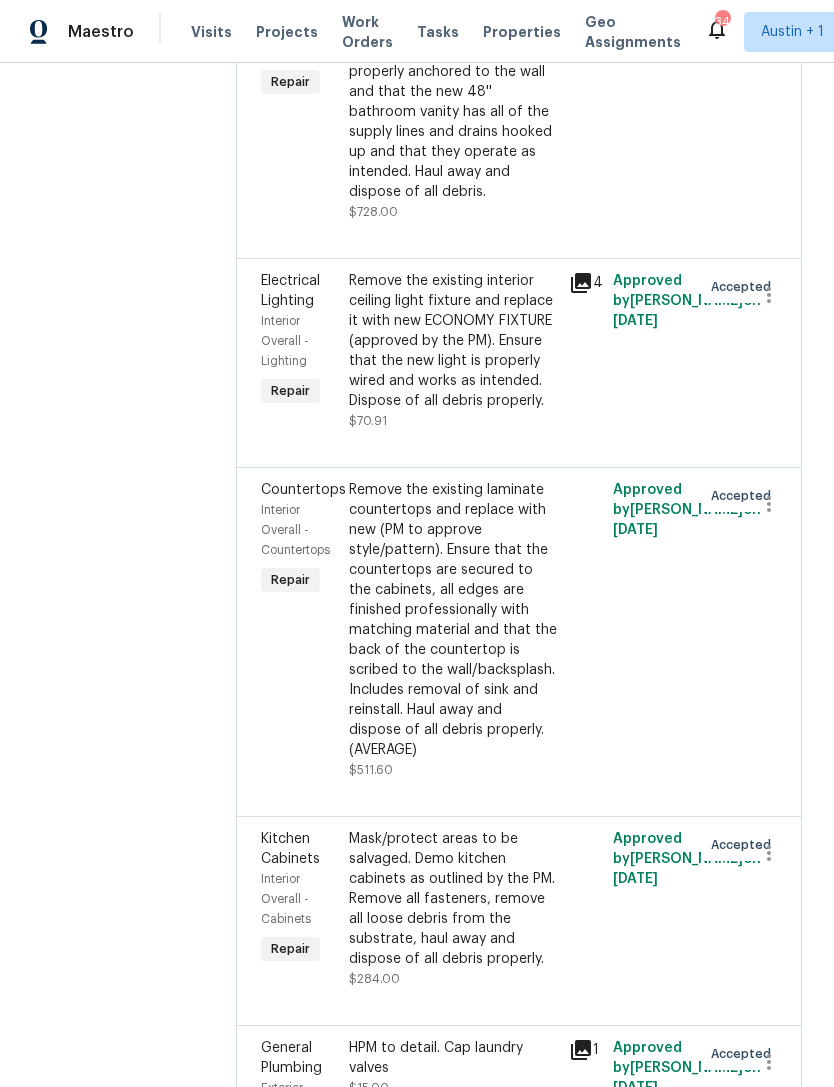 click on "Remove the existing interior ceiling light fixture and replace it with new ECONOMY FIXTURE (approved by the PM). Ensure that the new light is properly wired and works as intended. Dispose of all debris properly." at bounding box center (453, 341) 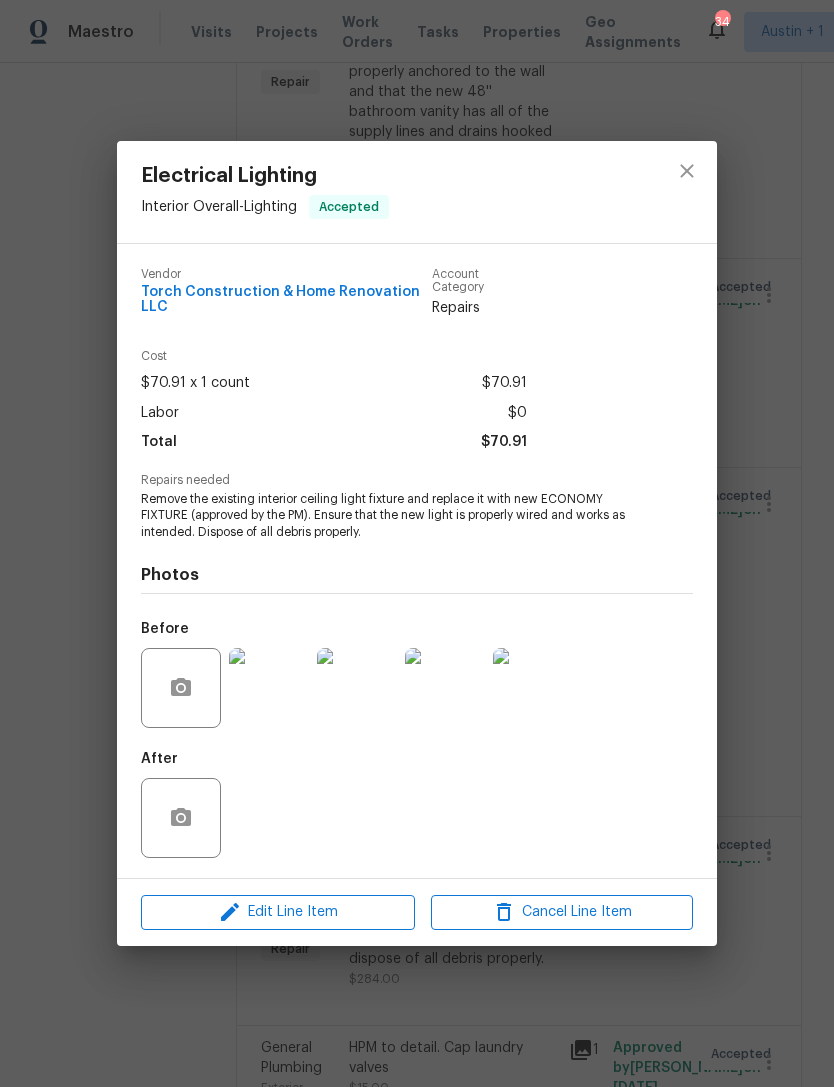 click on "Electrical Lighting Interior Overall  -  Lighting Accepted Vendor Torch Construction & Home Renovation LLC Account Category Repairs Cost $70.91 x 1 count $70.91 Labor $0 Total $70.91 Repairs needed Remove the existing interior ceiling light fixture and replace it with new ECONOMY FIXTURE (approved by the PM). Ensure that the new light is properly wired and works as intended. Dispose of all debris properly. Photos Before After  Edit Line Item  Cancel Line Item" at bounding box center (417, 543) 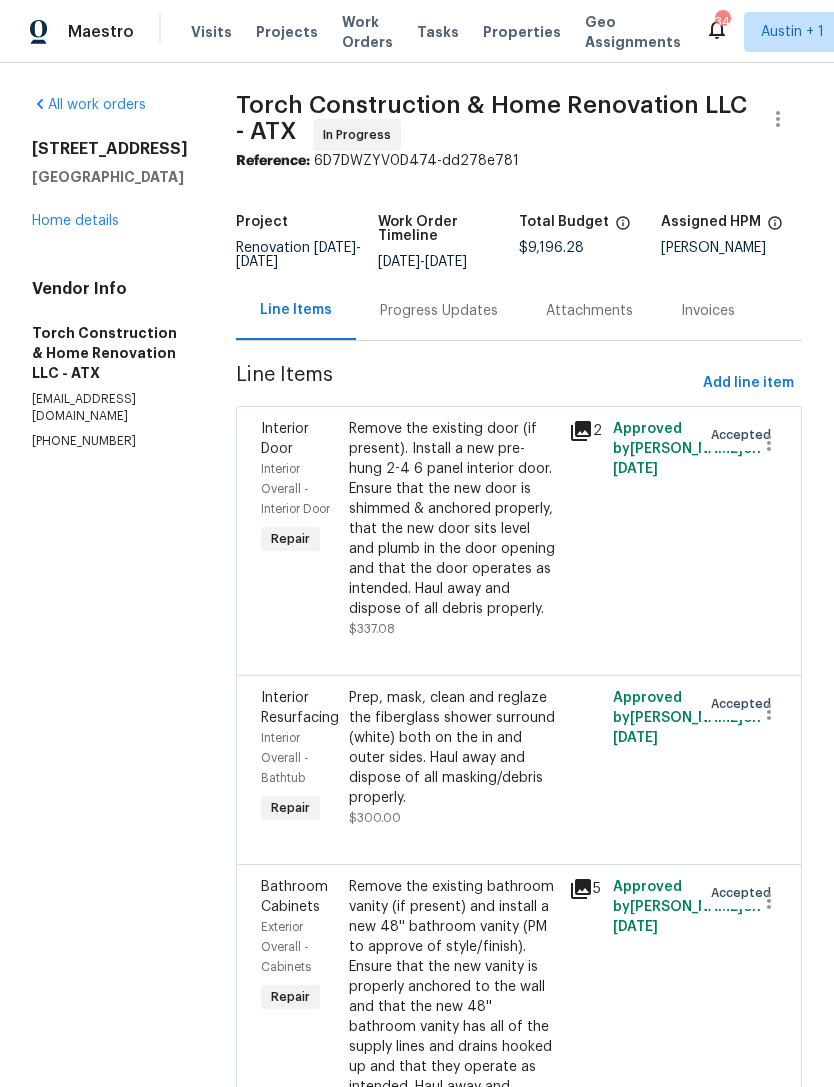 scroll, scrollTop: 0, scrollLeft: 0, axis: both 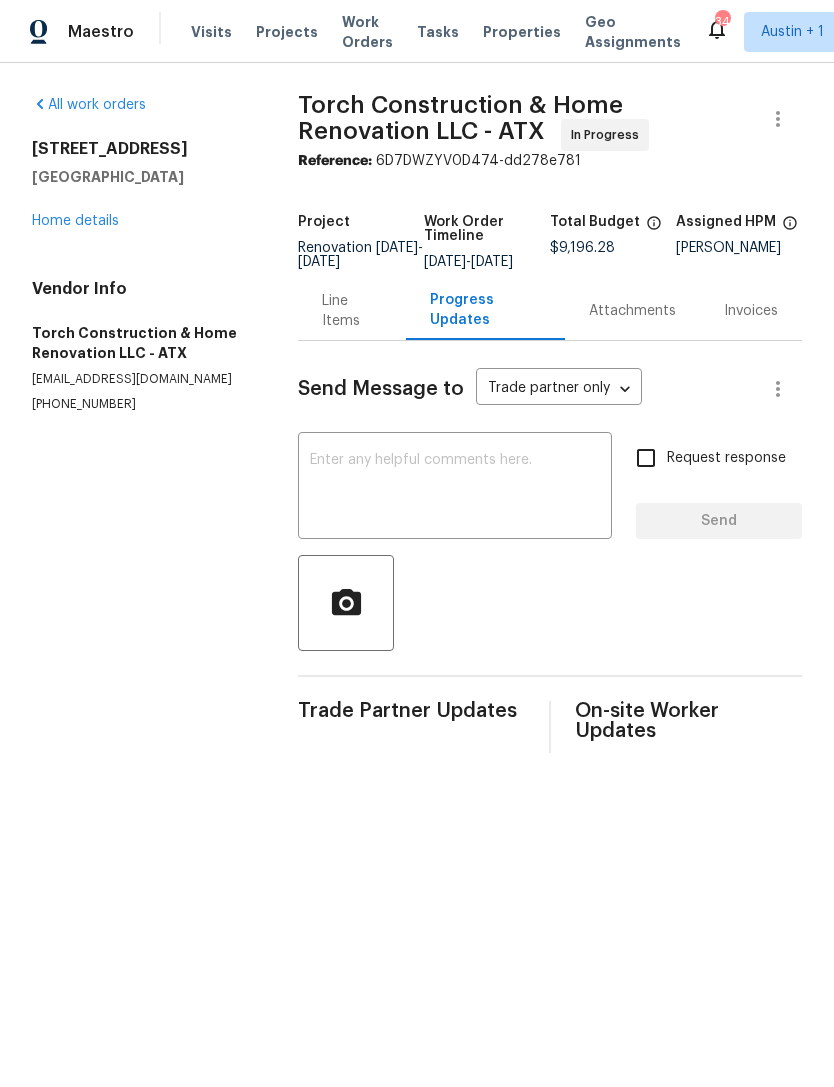 click on "Line Items" at bounding box center [352, 311] 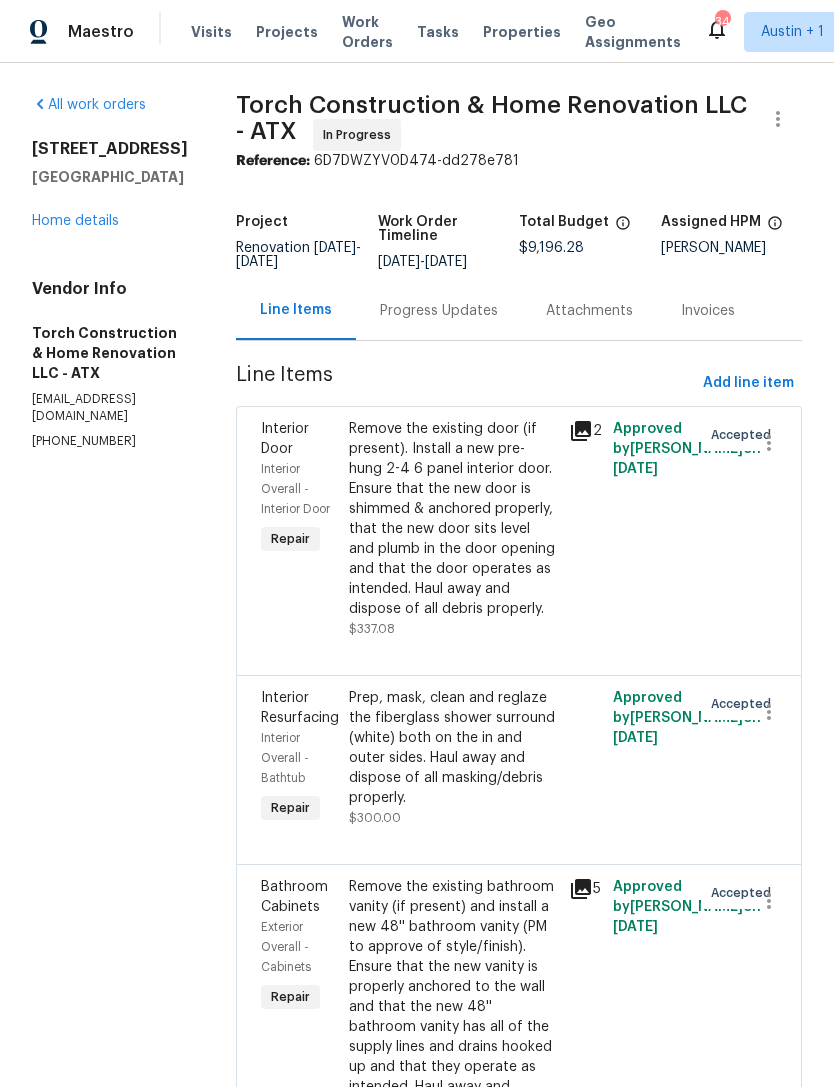 click on "Attachments" at bounding box center [589, 311] 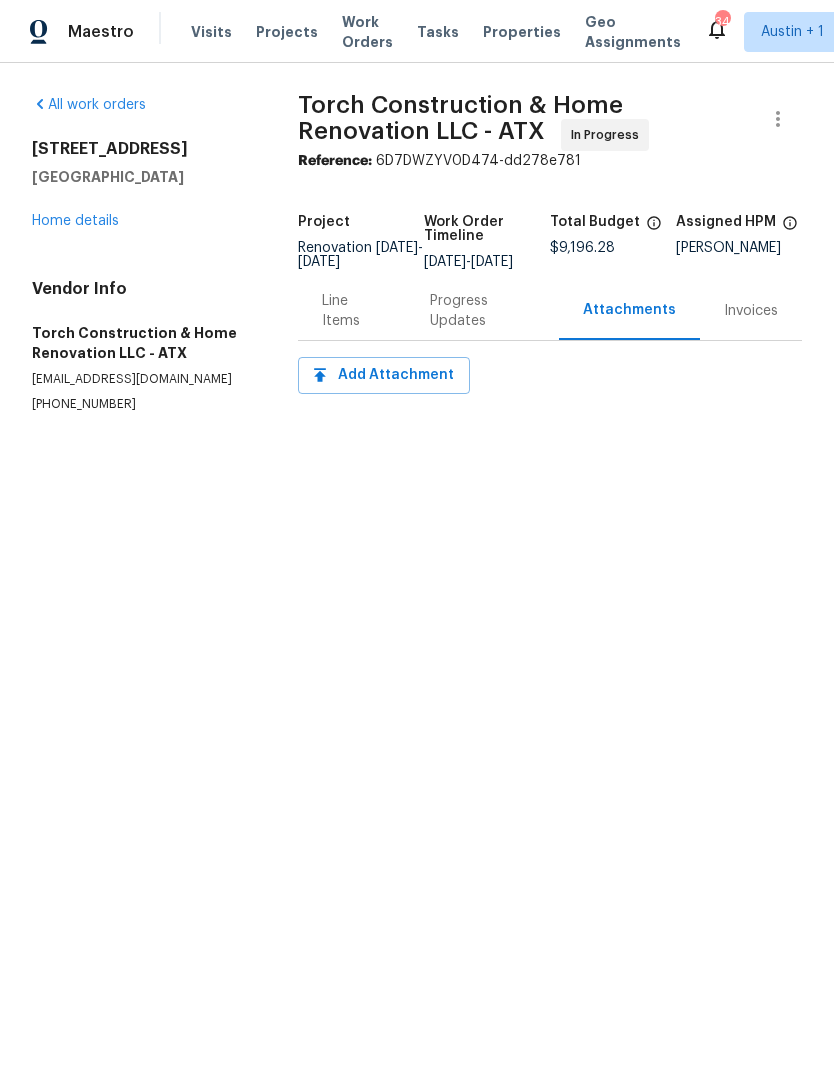 click on "Home details" at bounding box center (75, 221) 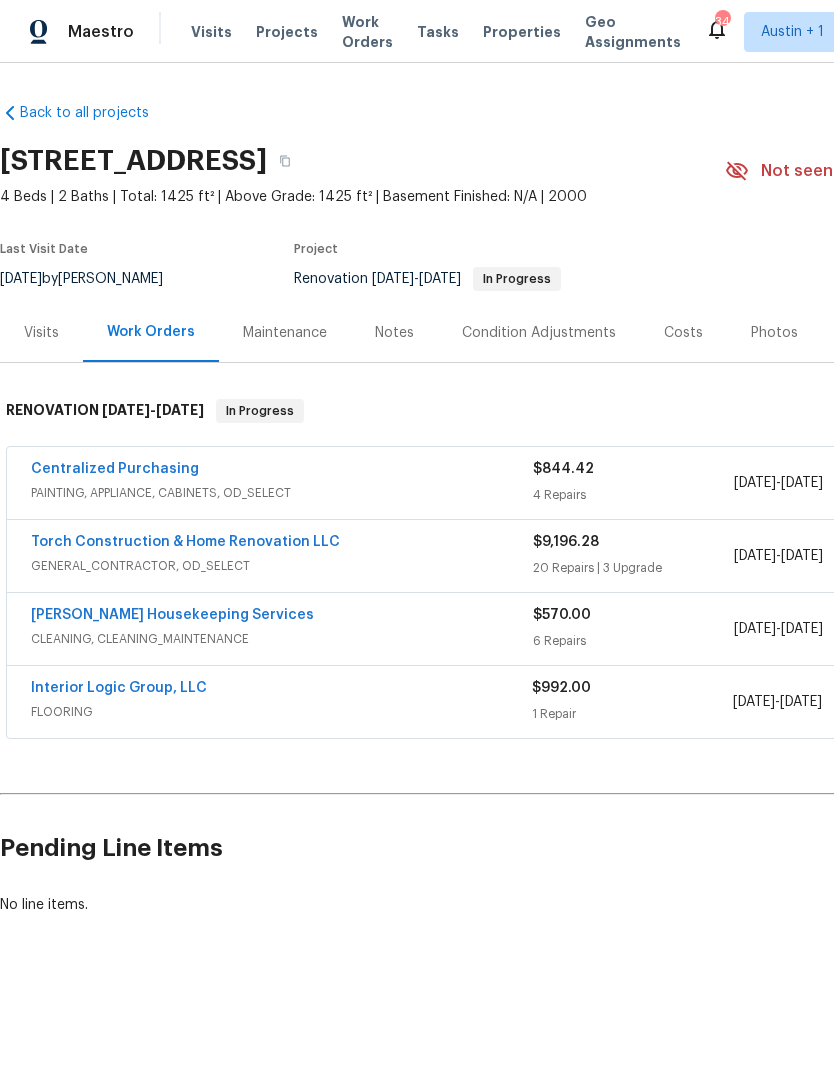 click on "Notes" at bounding box center [394, 333] 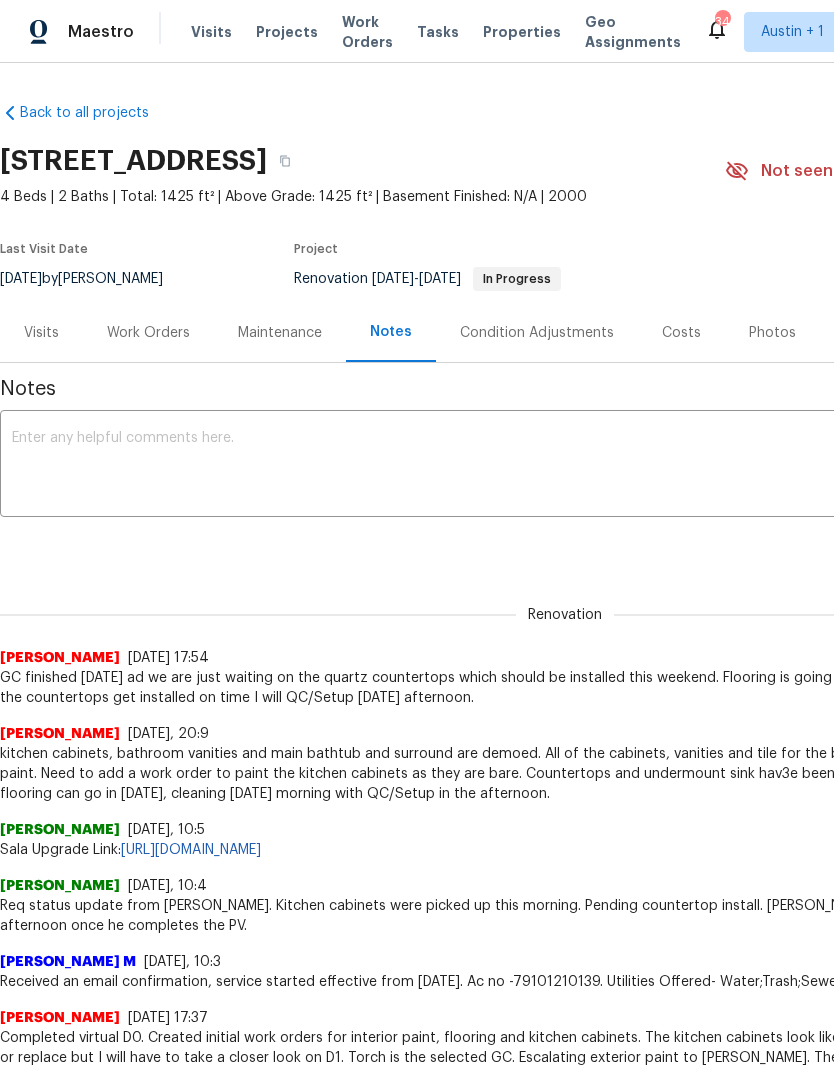 scroll, scrollTop: 0, scrollLeft: 0, axis: both 